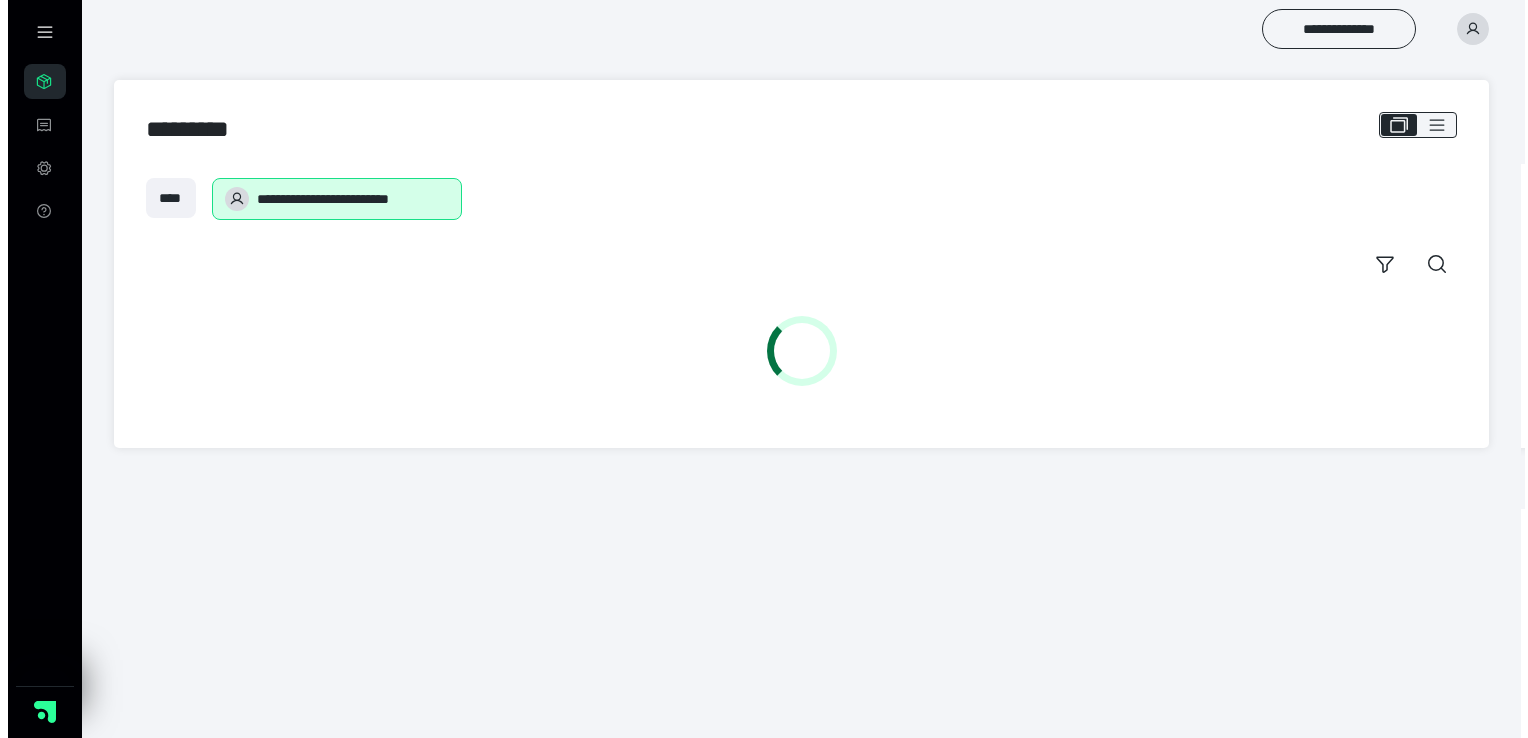 scroll, scrollTop: 0, scrollLeft: 0, axis: both 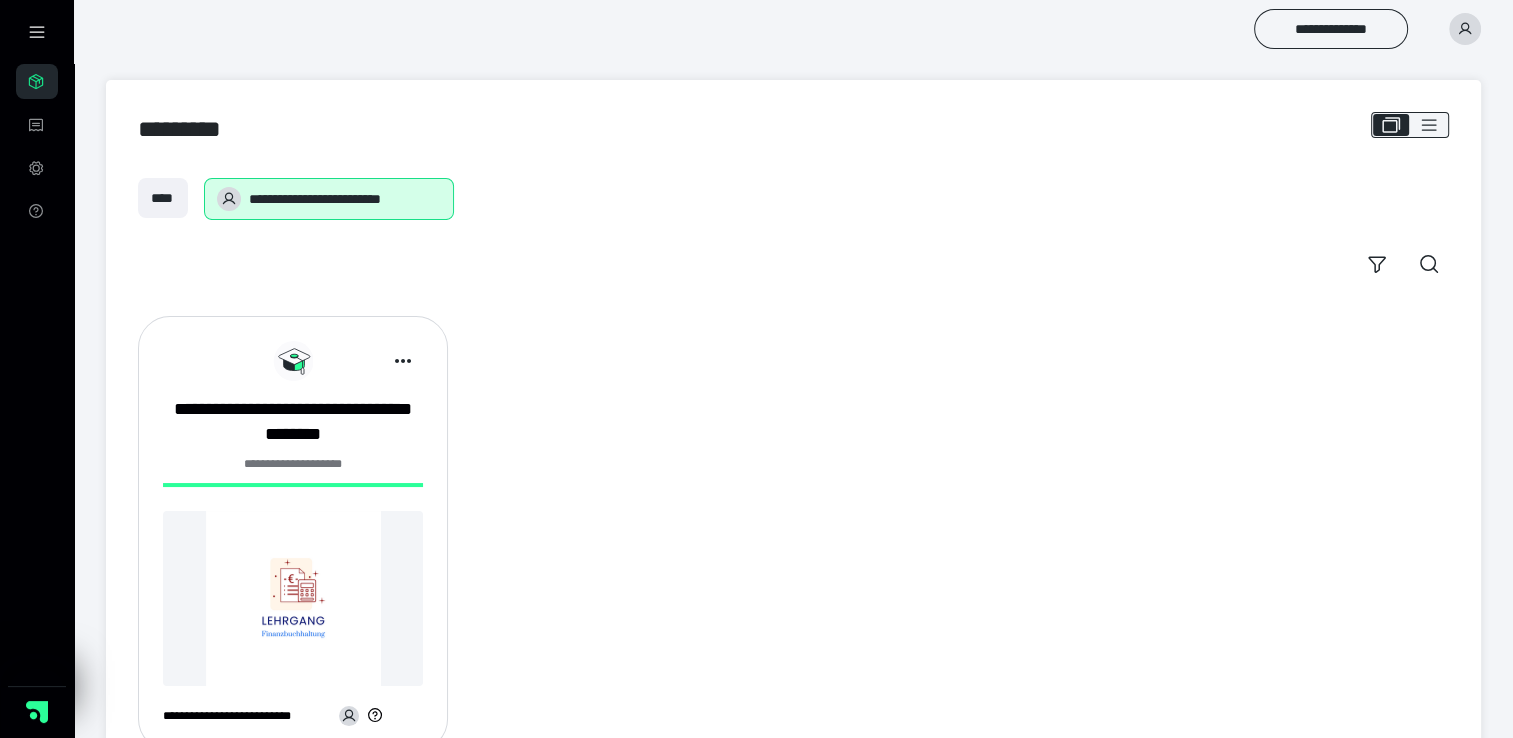 click at bounding box center [293, 598] 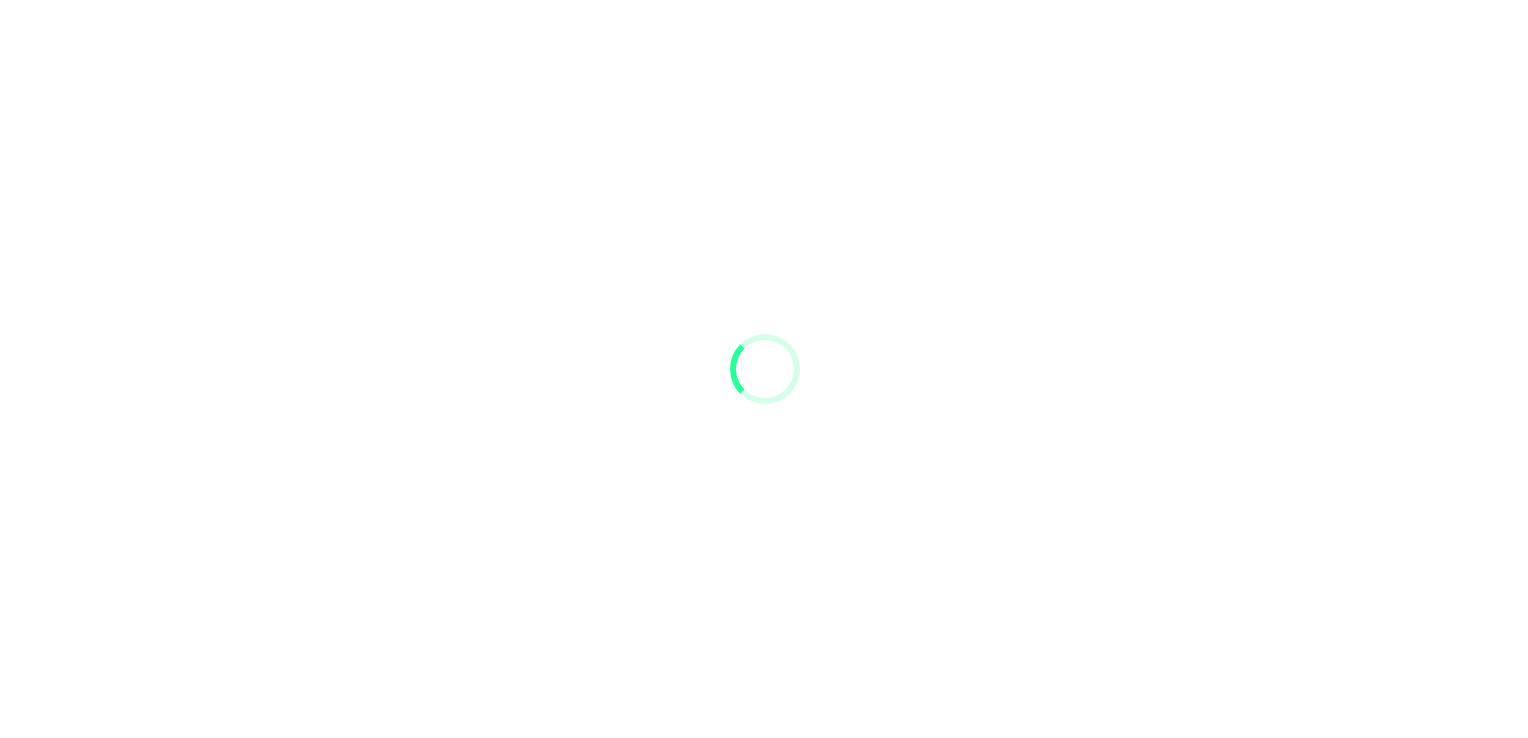 scroll, scrollTop: 0, scrollLeft: 0, axis: both 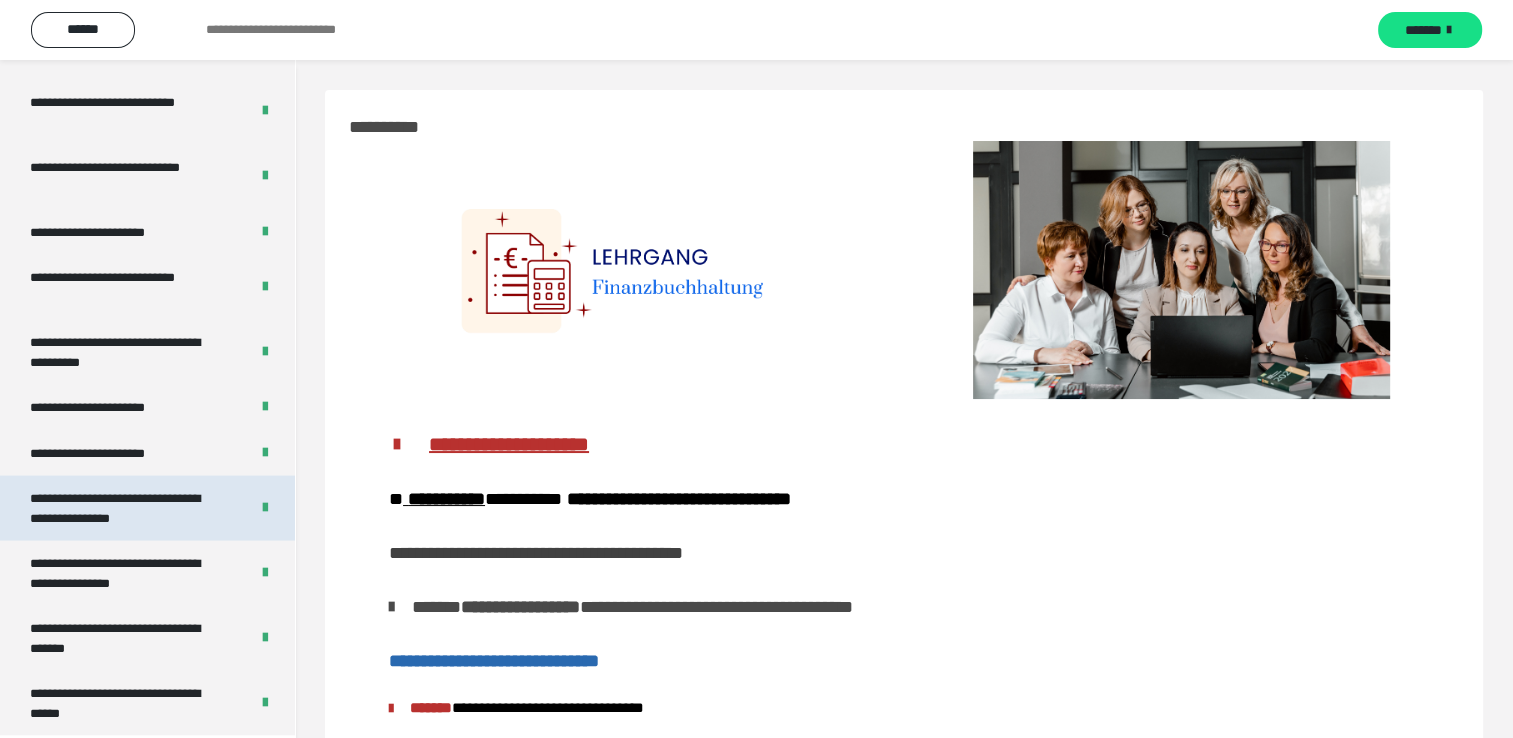click on "**********" at bounding box center (124, 508) 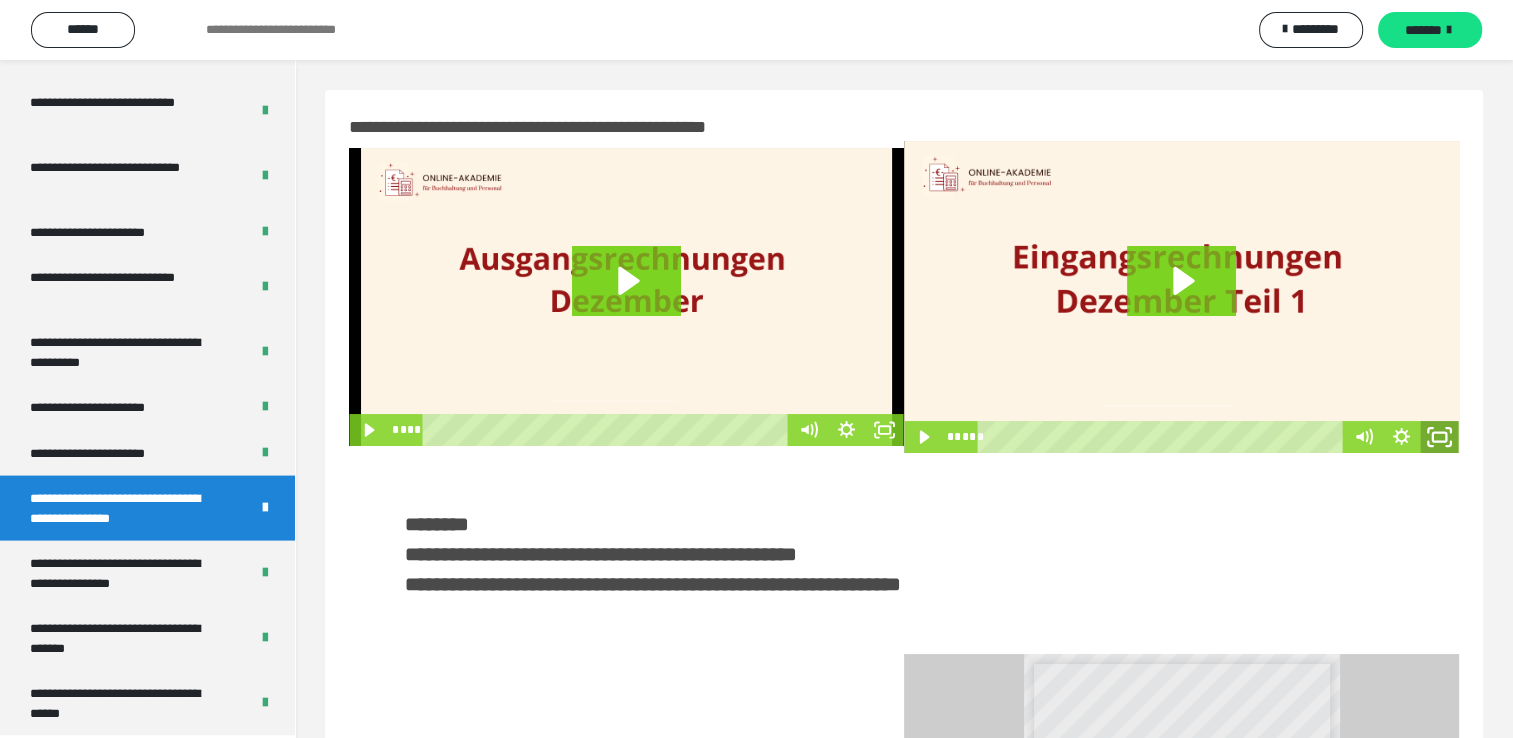 click 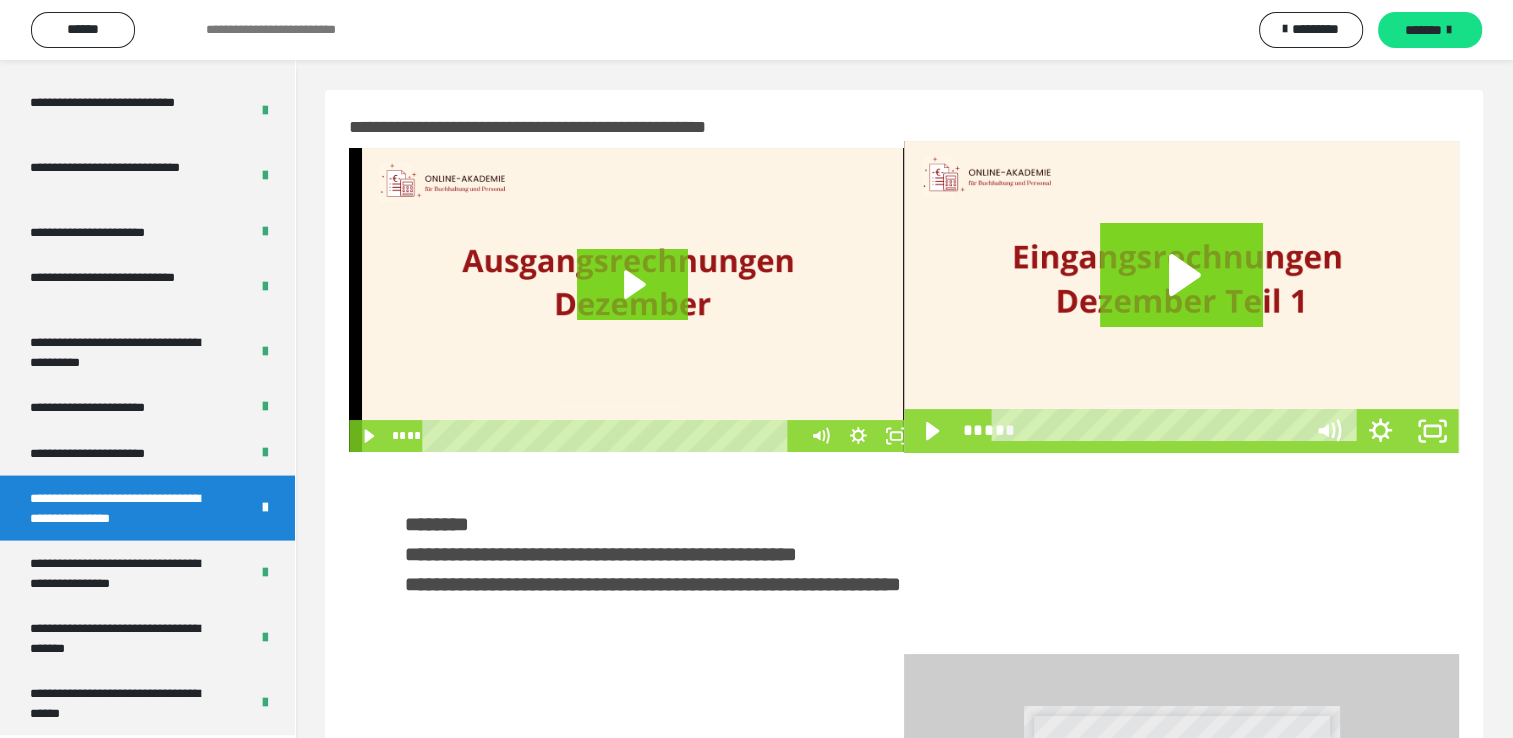 scroll, scrollTop: 3823, scrollLeft: 0, axis: vertical 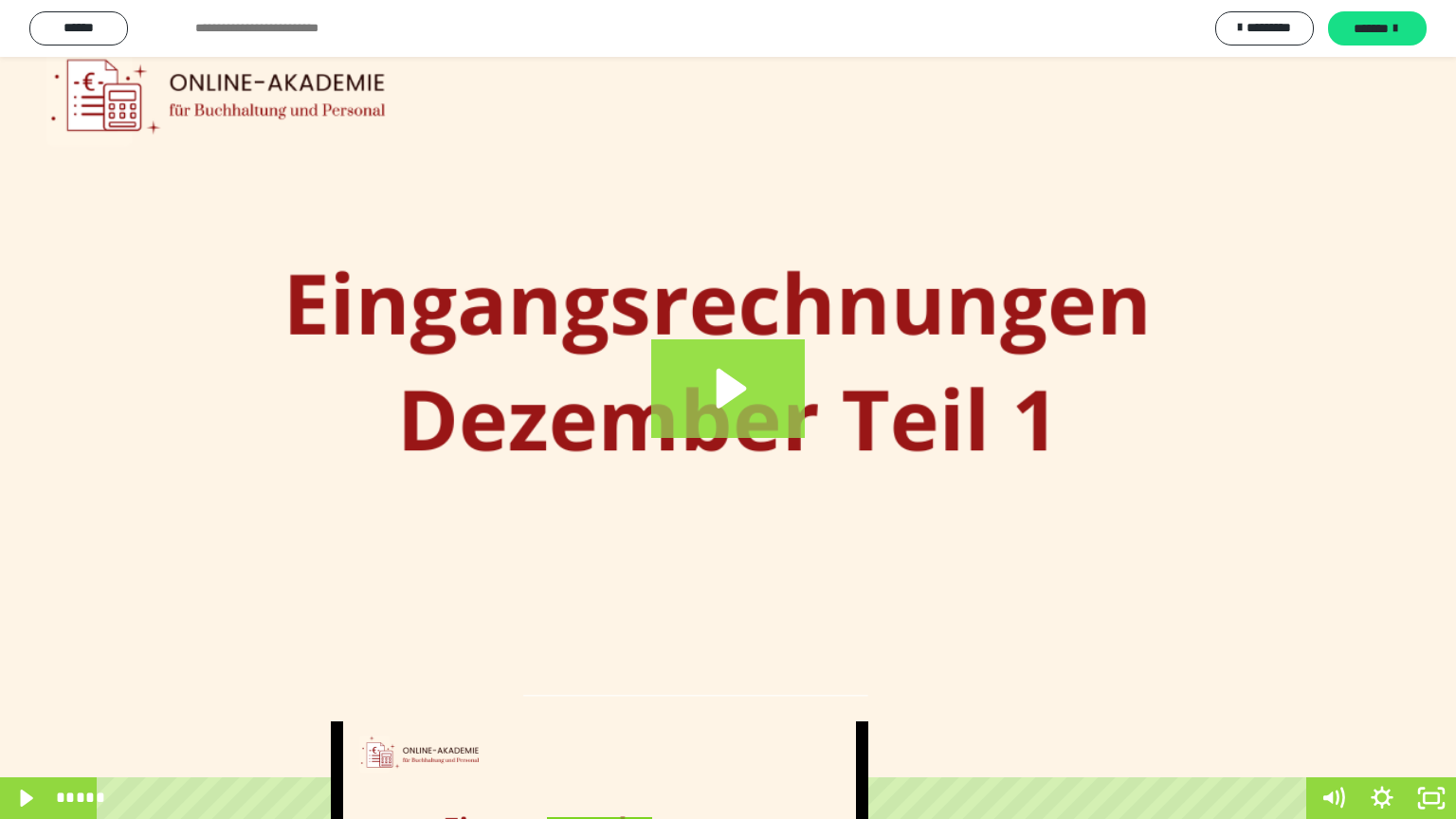 click 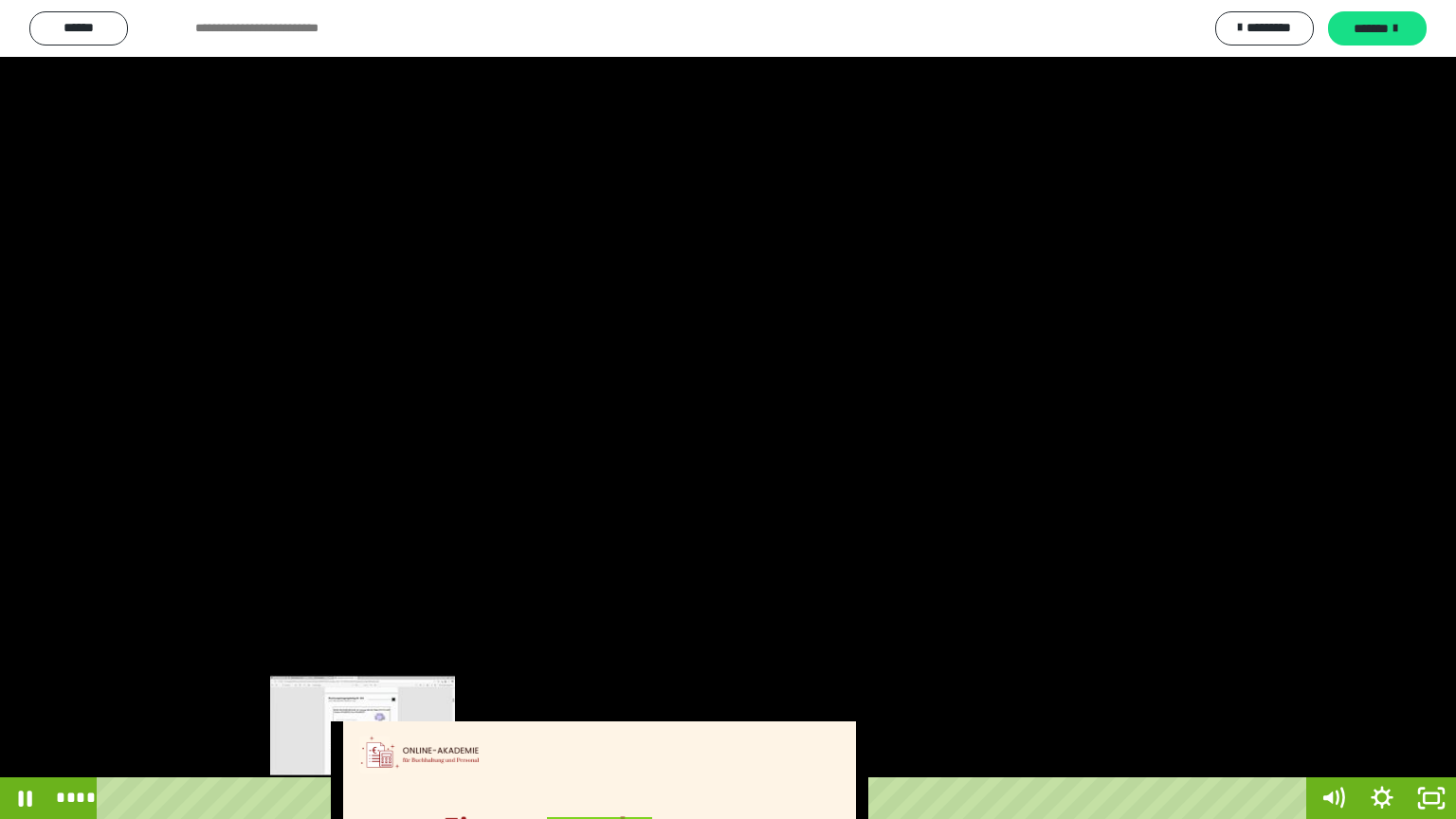 click on "****" at bounding box center (705, 798) 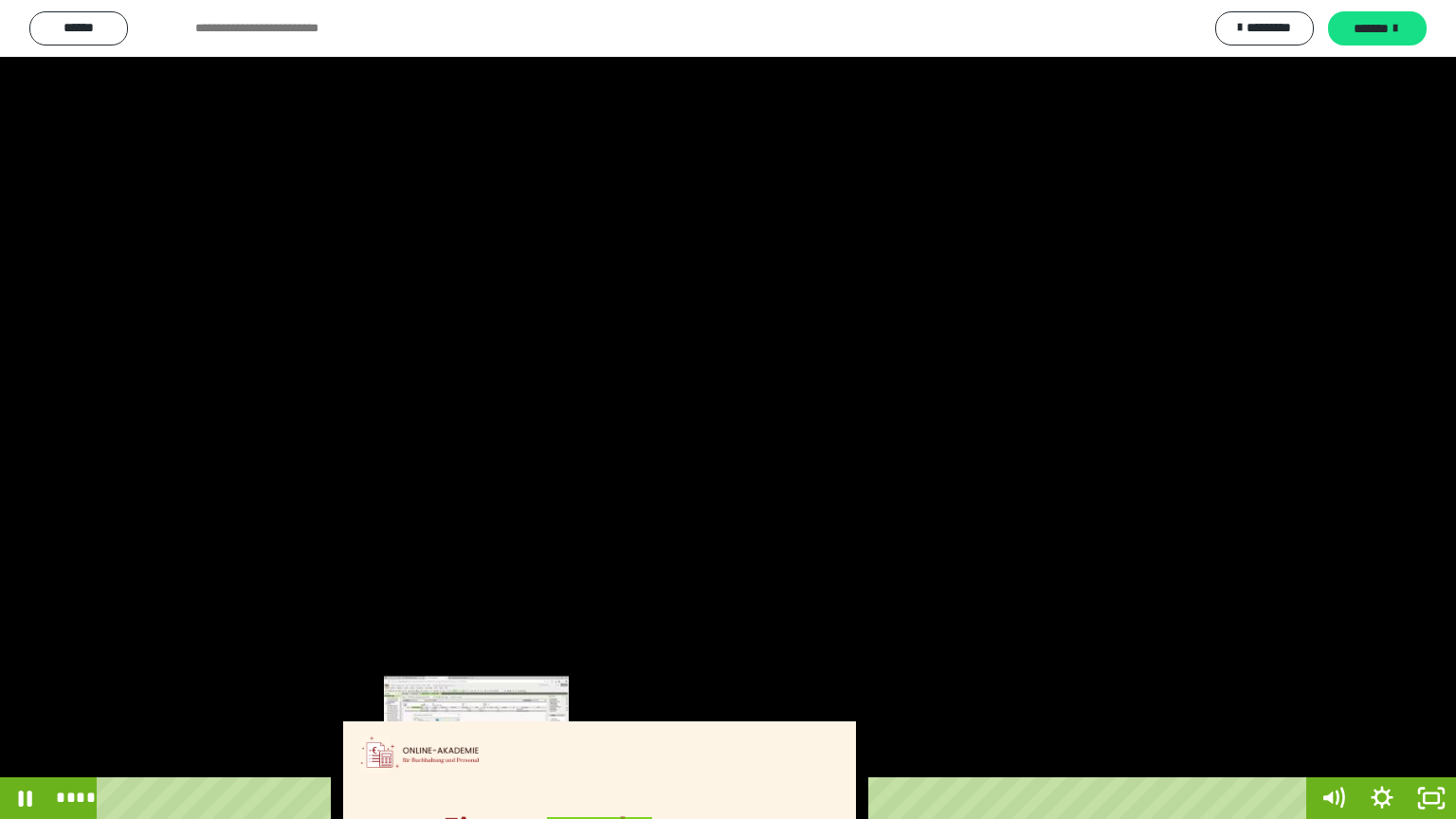 click on "****" at bounding box center (705, 798) 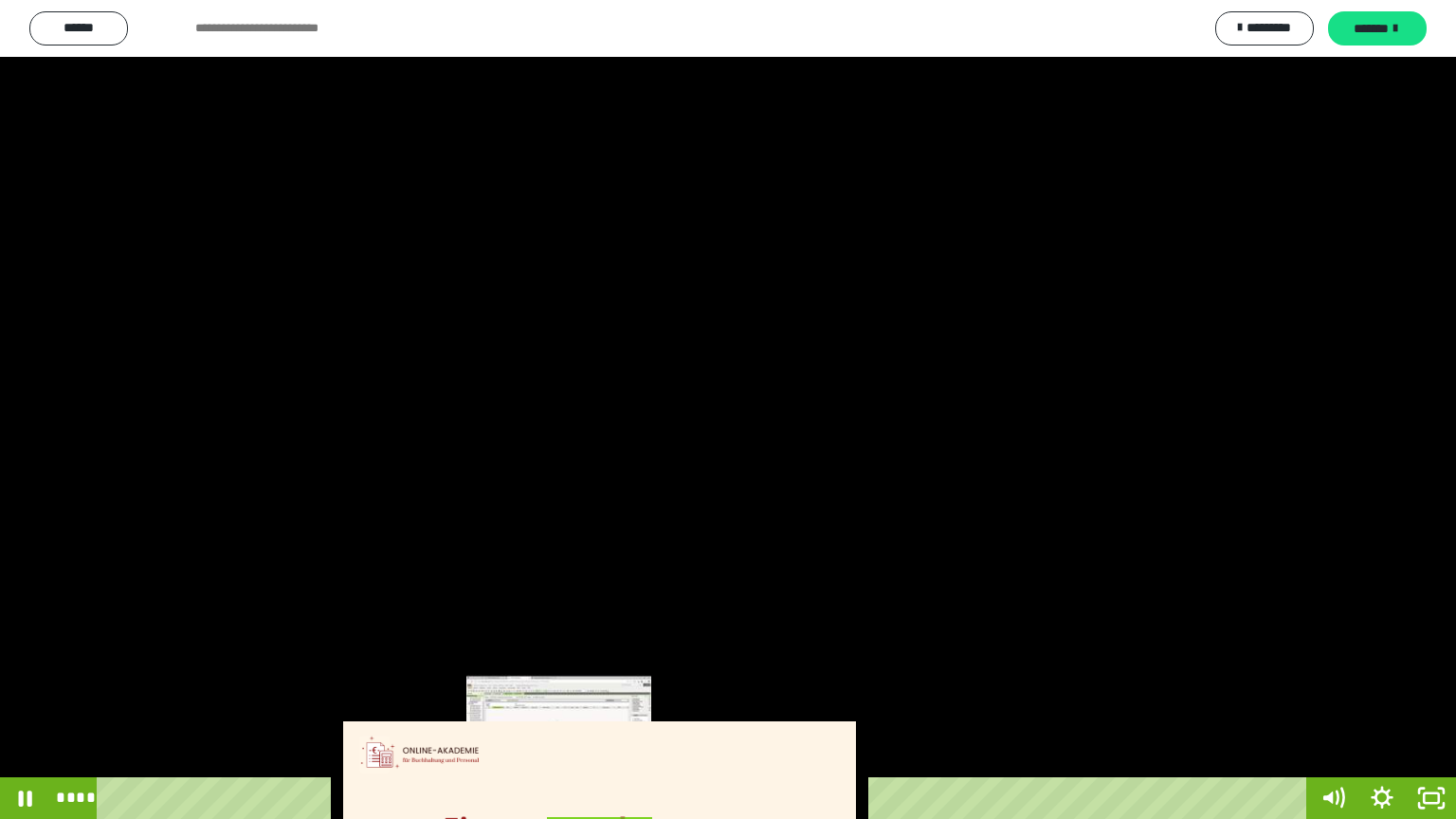 click on "****" at bounding box center (705, 798) 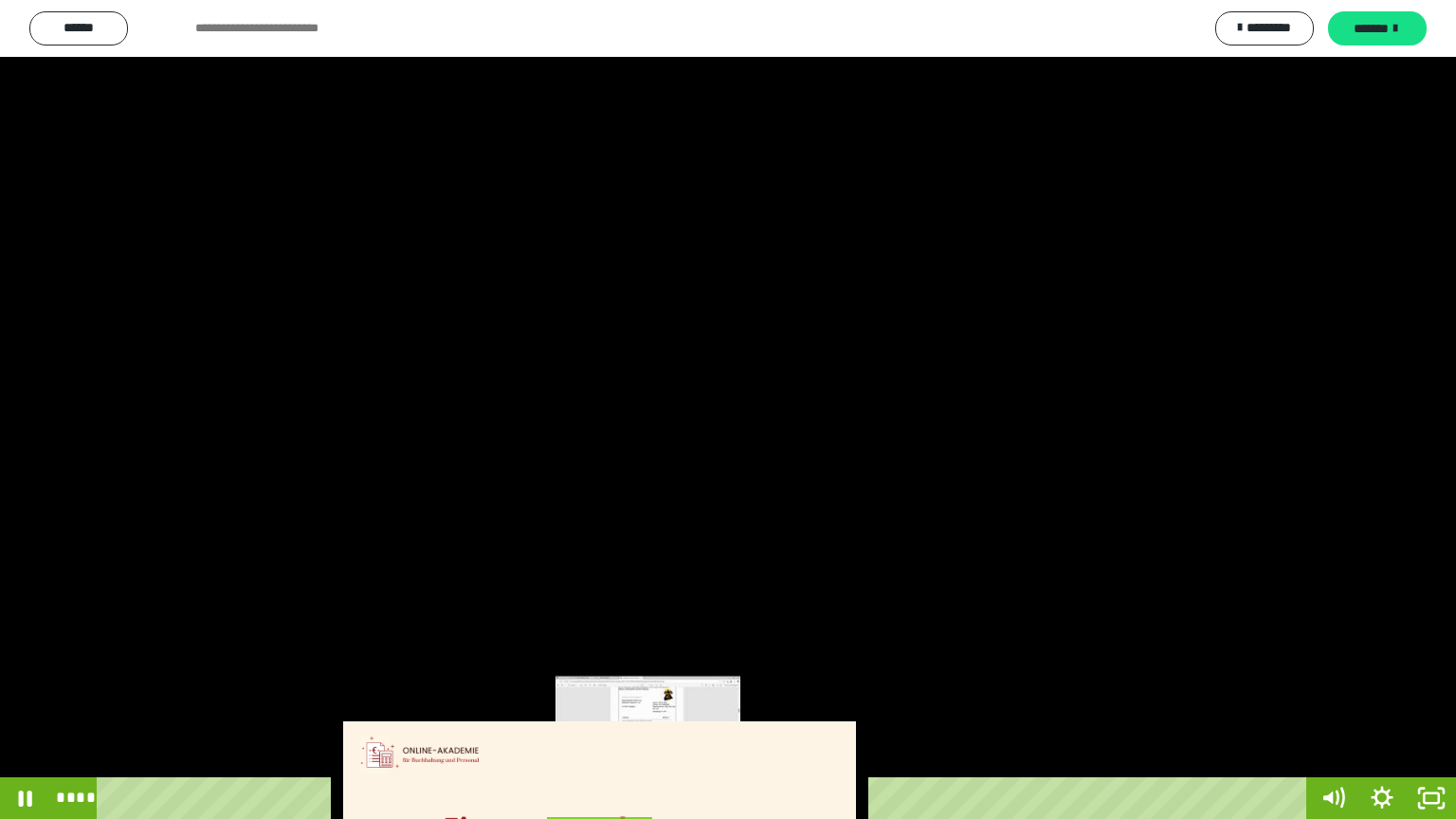 click on "****" at bounding box center [705, 798] 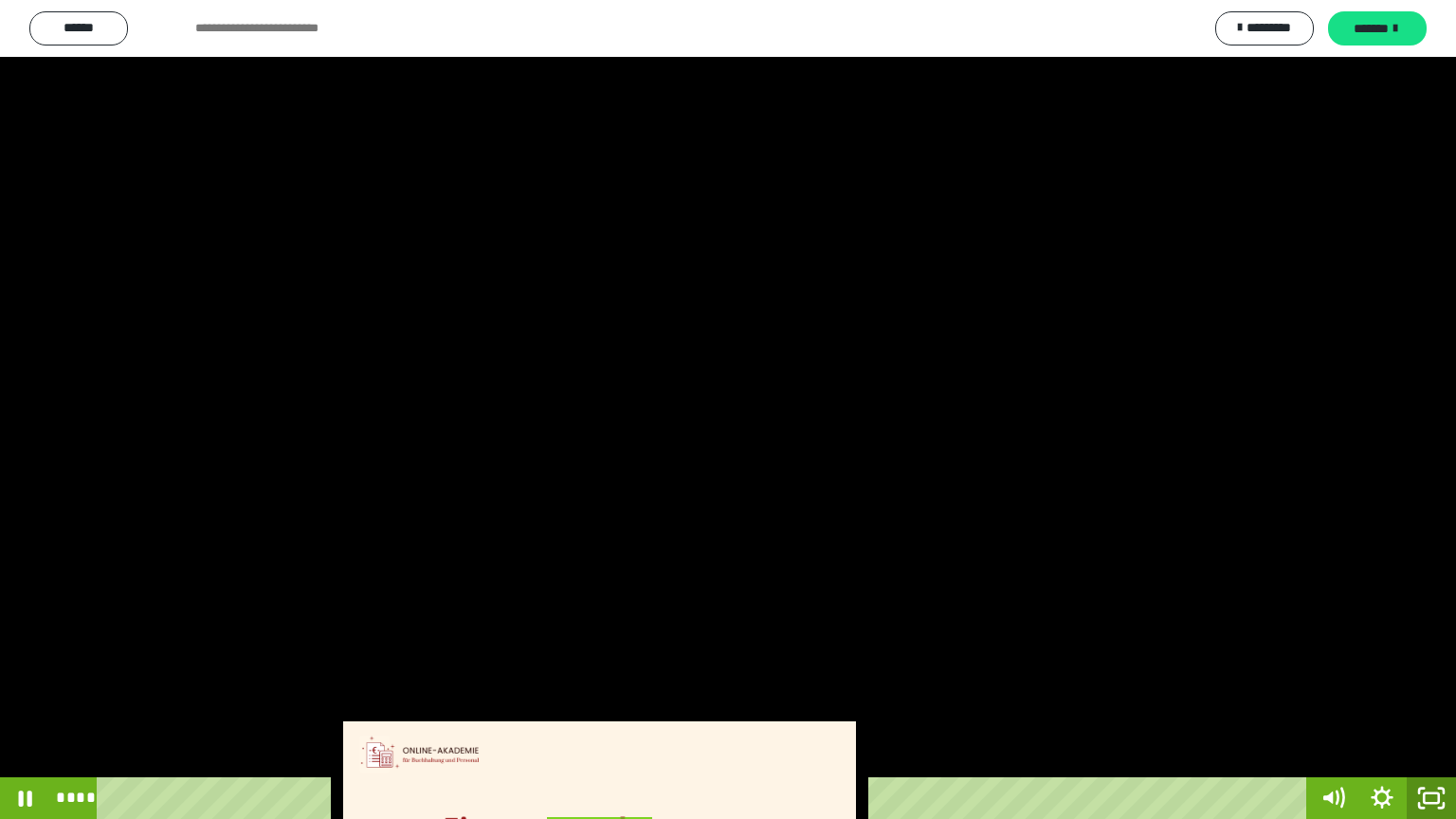 click 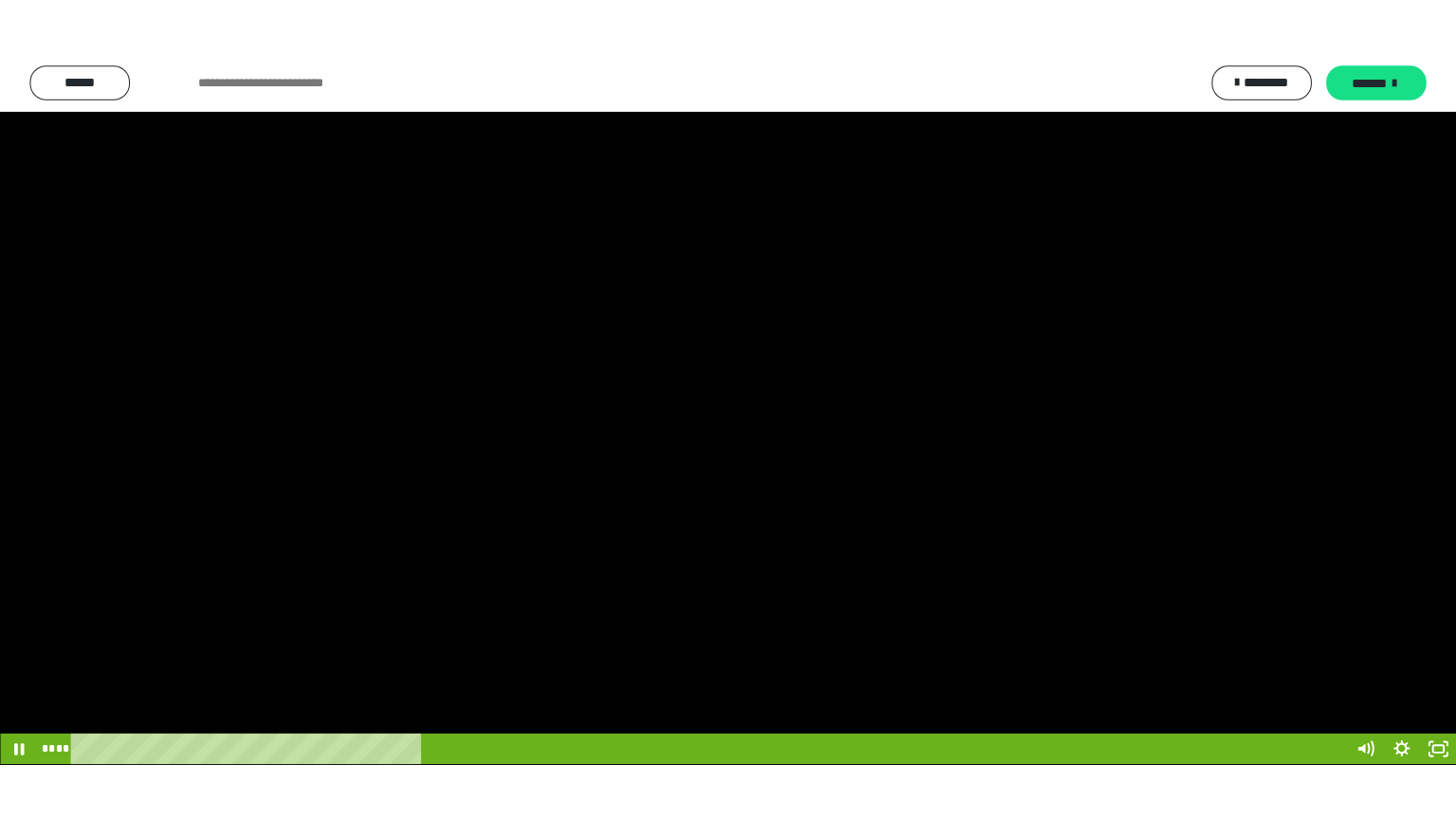 scroll, scrollTop: 3742, scrollLeft: 0, axis: vertical 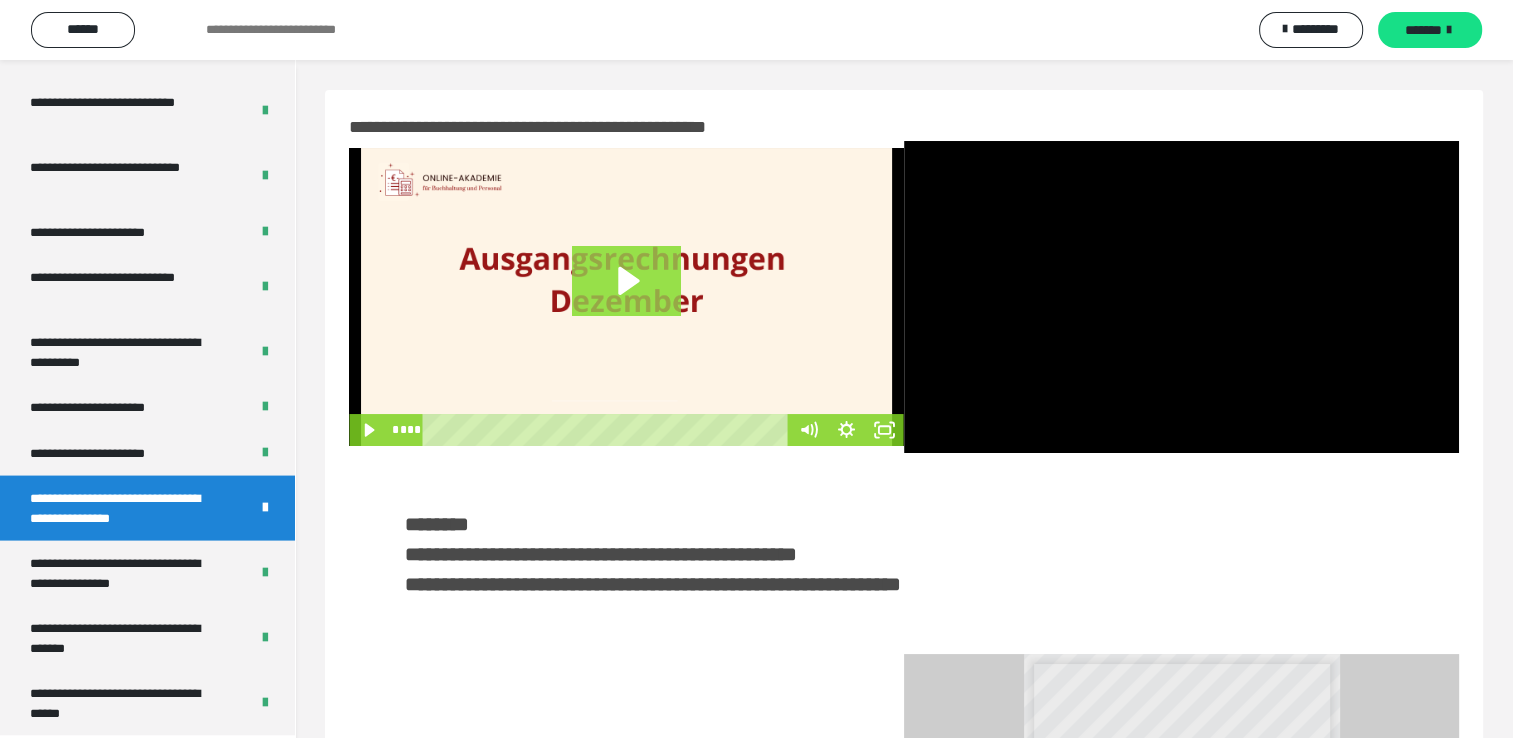 click 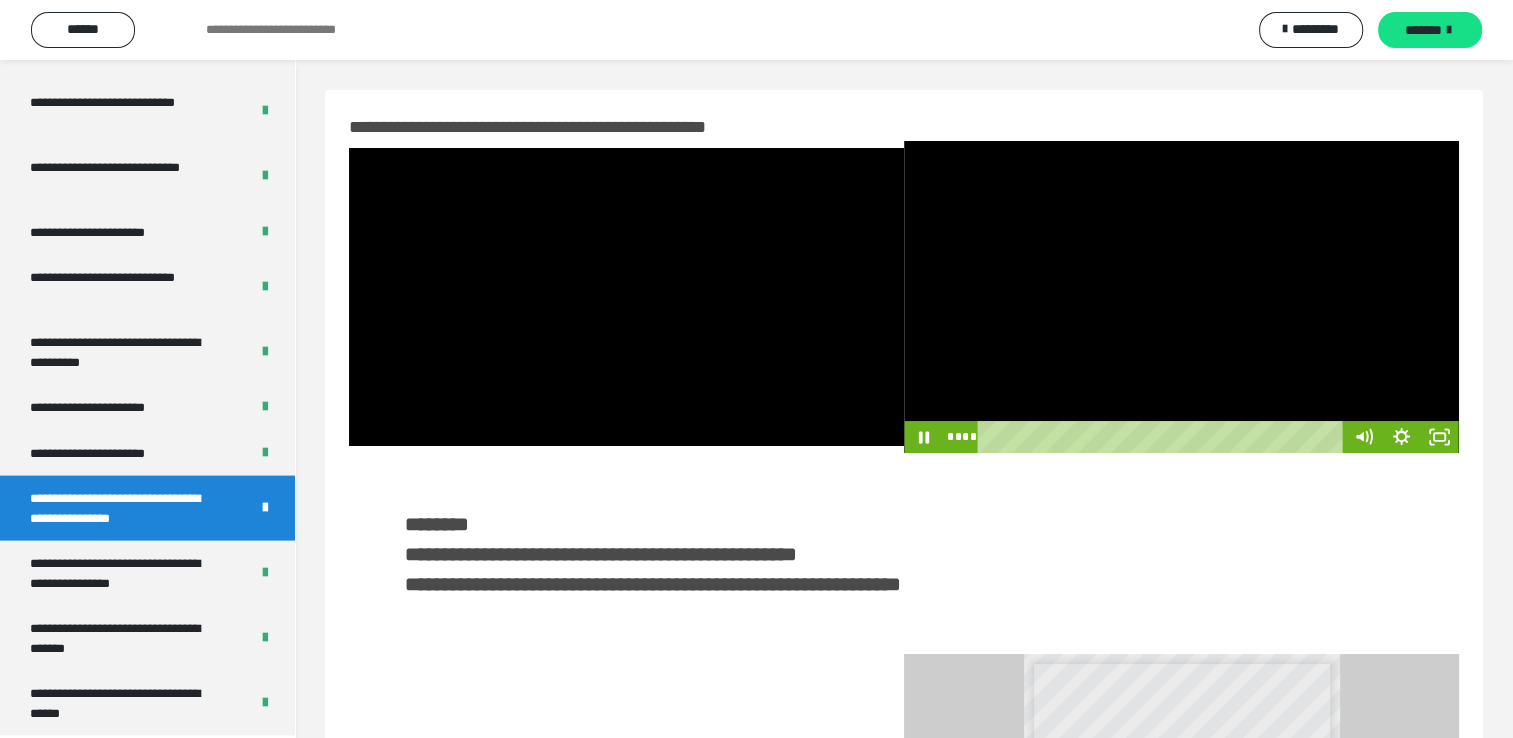 click at bounding box center (1181, 297) 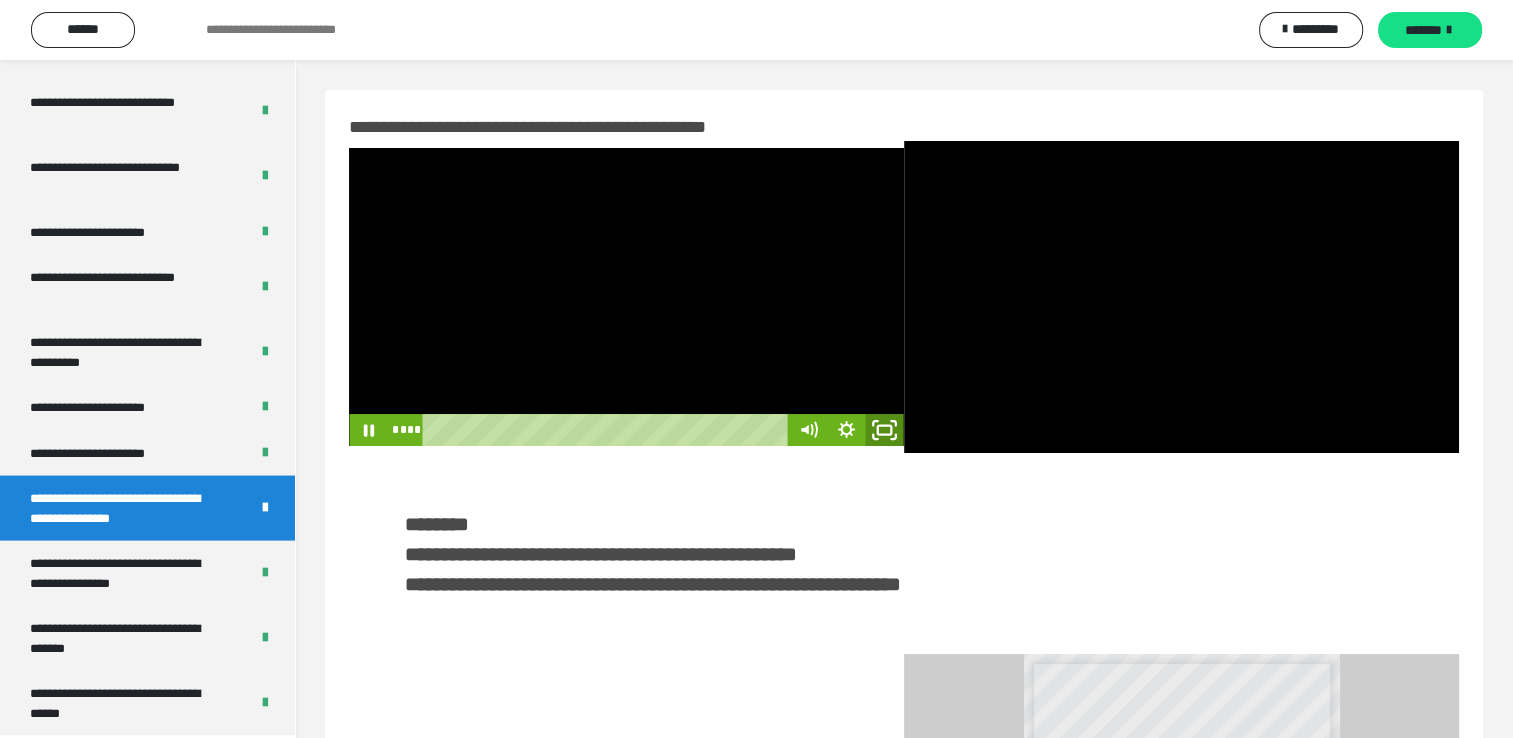 click 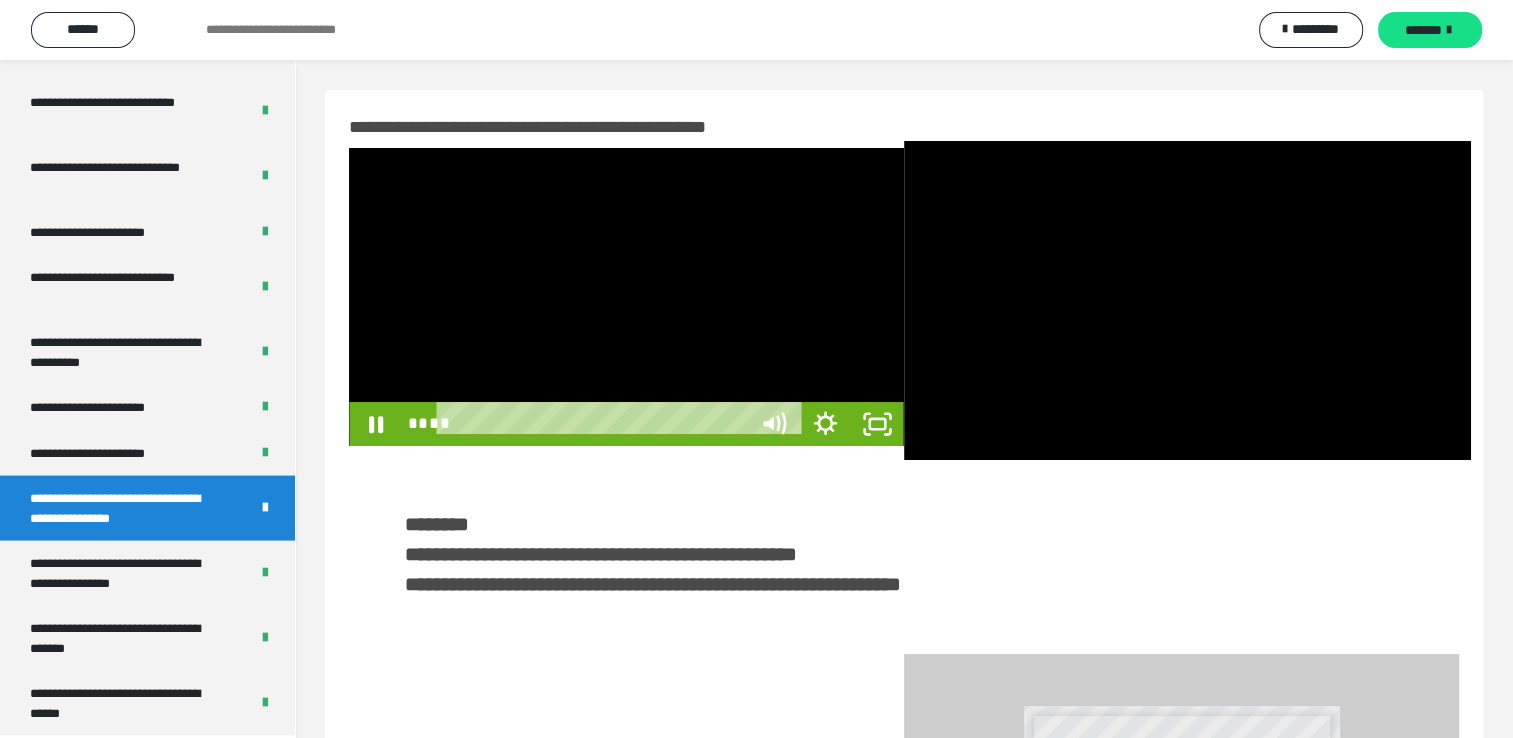 scroll, scrollTop: 3823, scrollLeft: 0, axis: vertical 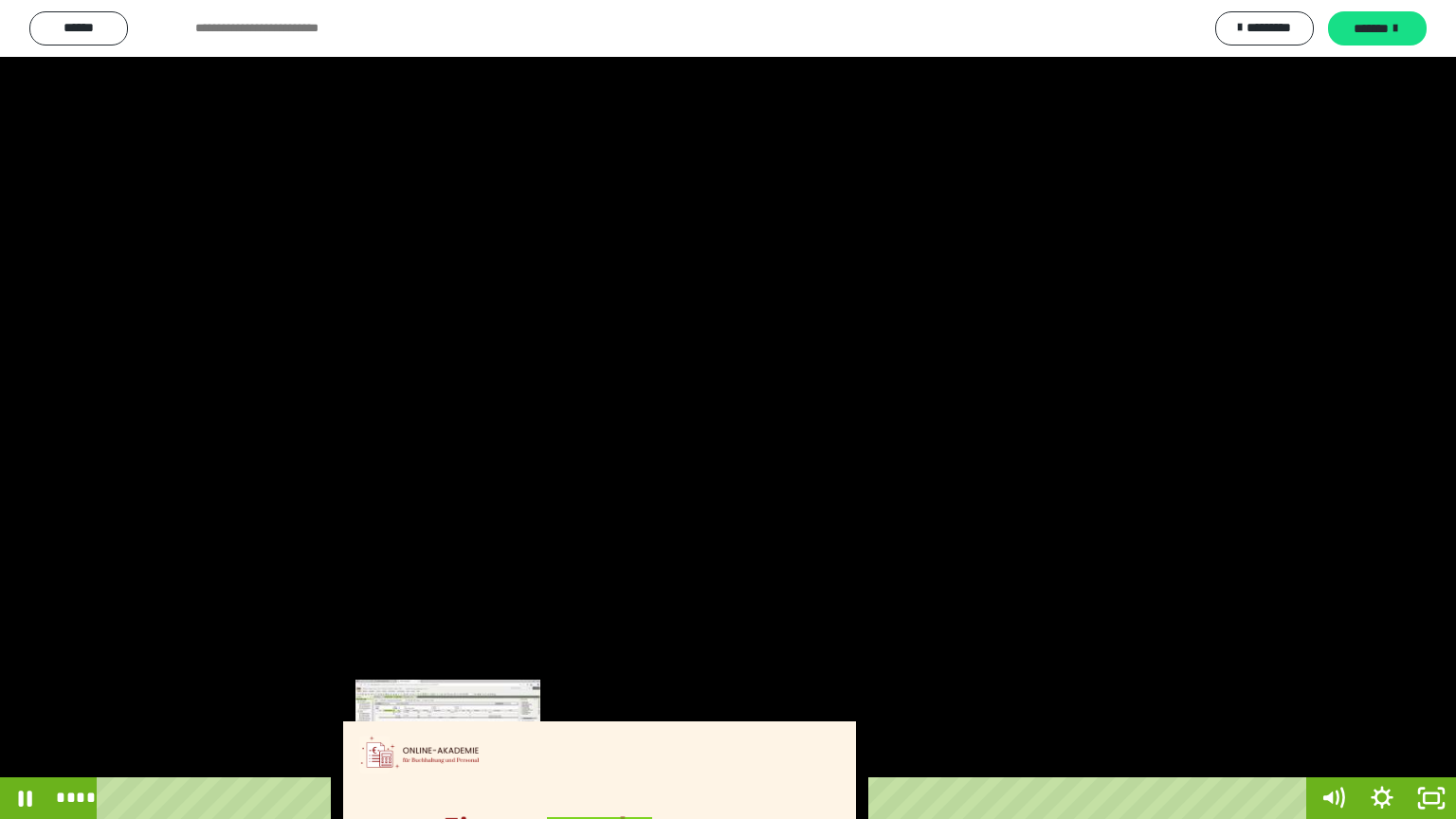 click on "****" at bounding box center [705, 798] 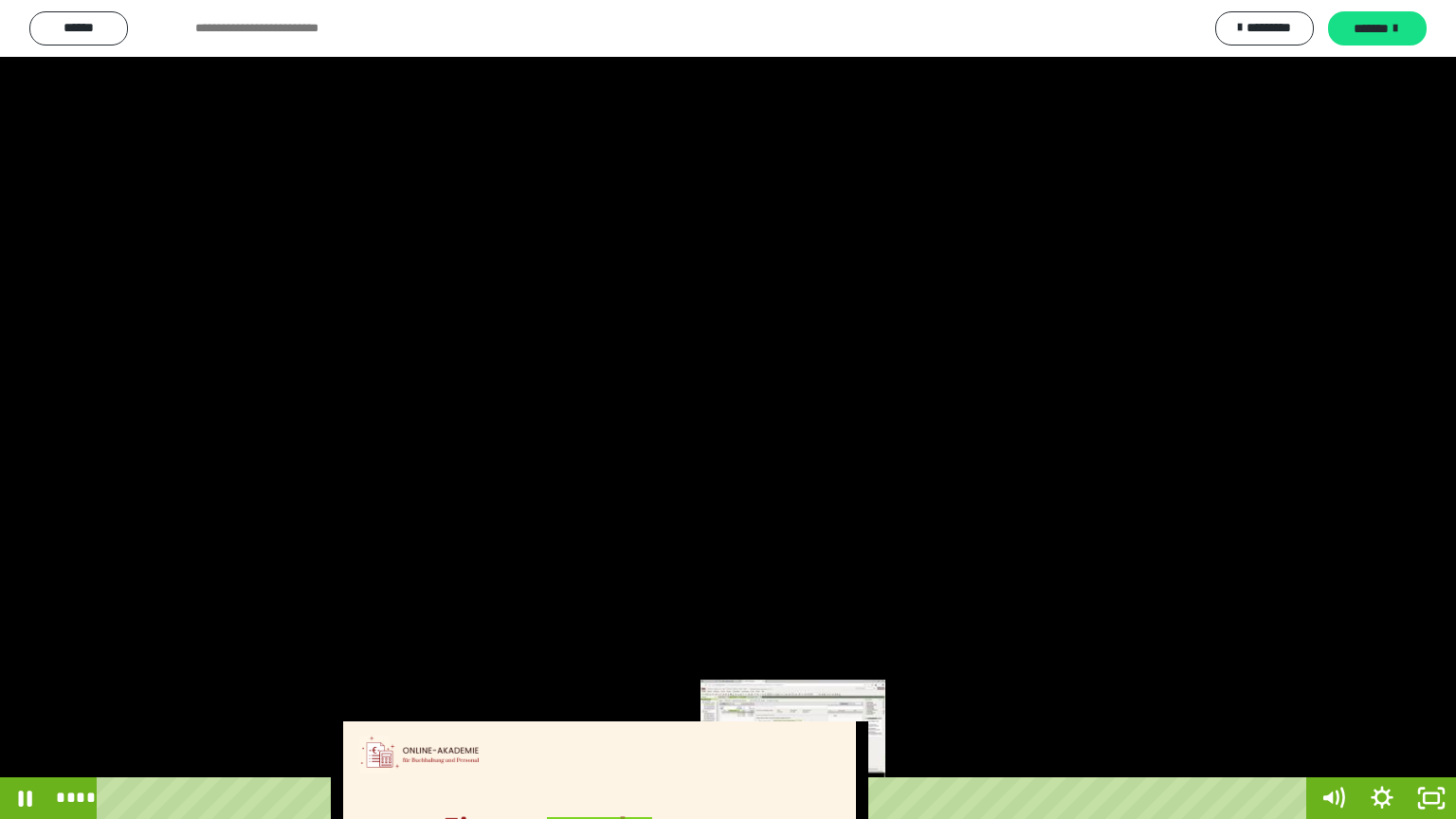 click on "****" at bounding box center [705, 798] 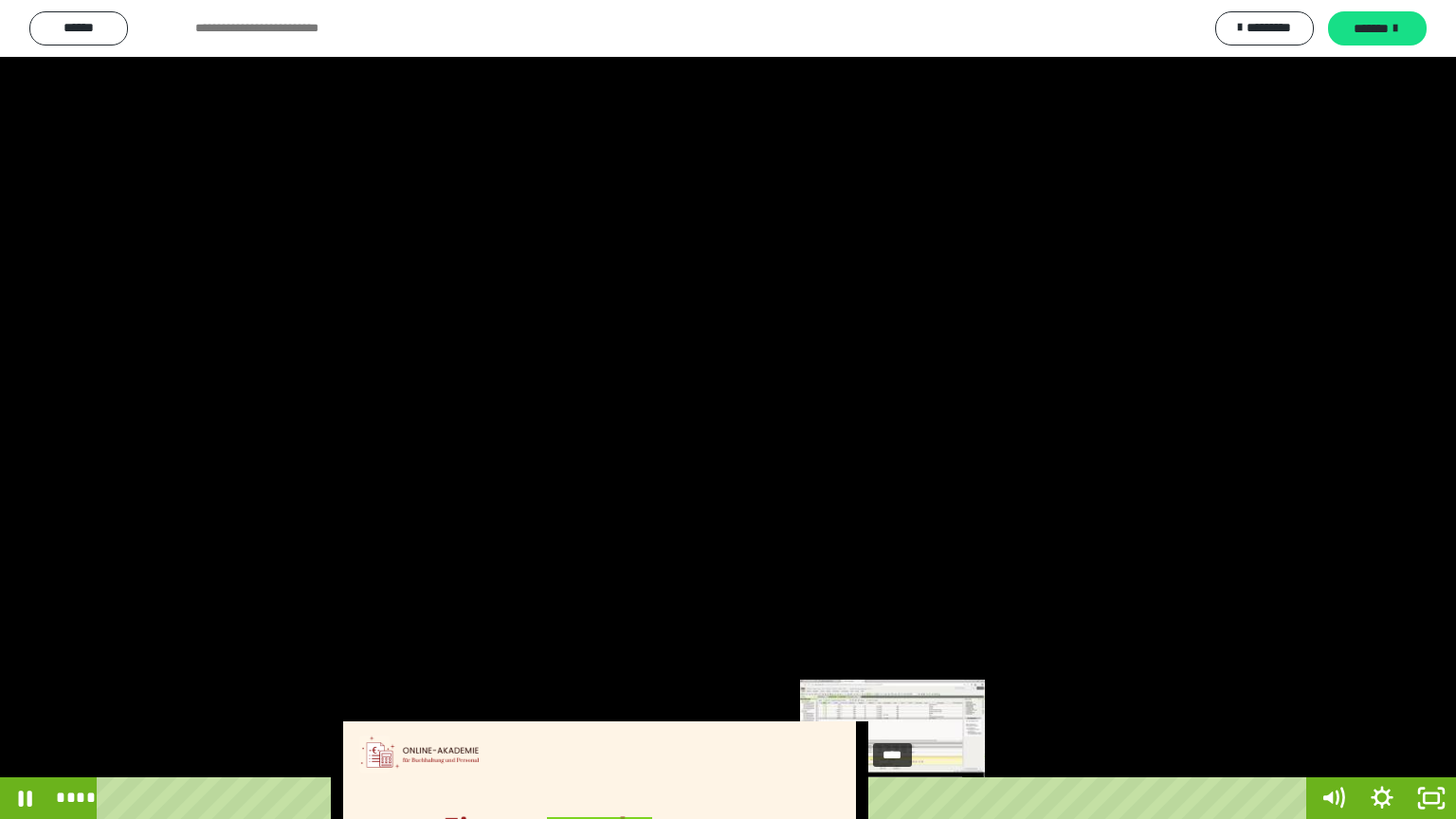click on "****" at bounding box center (705, 798) 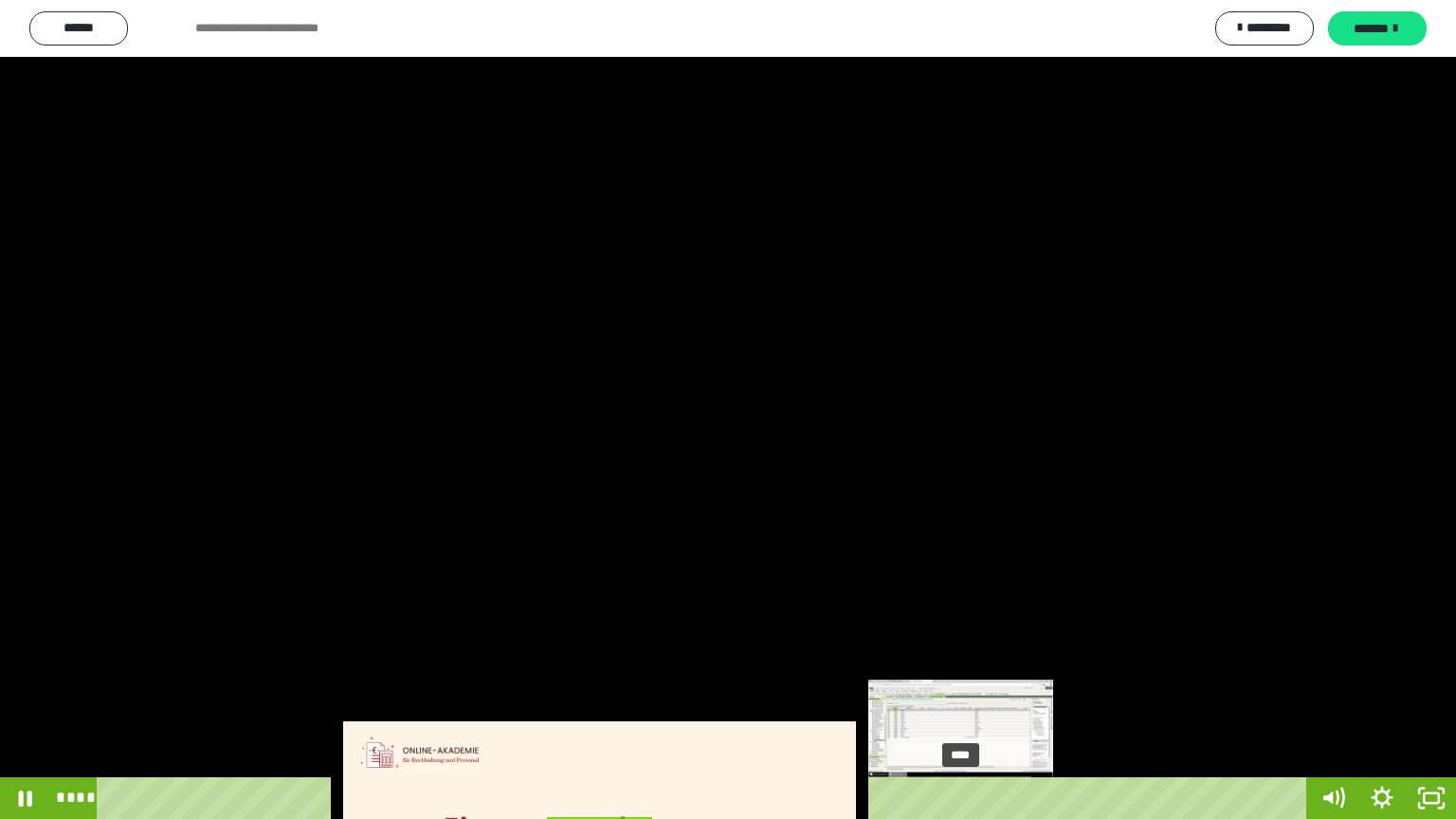 click on "****" at bounding box center (705, 798) 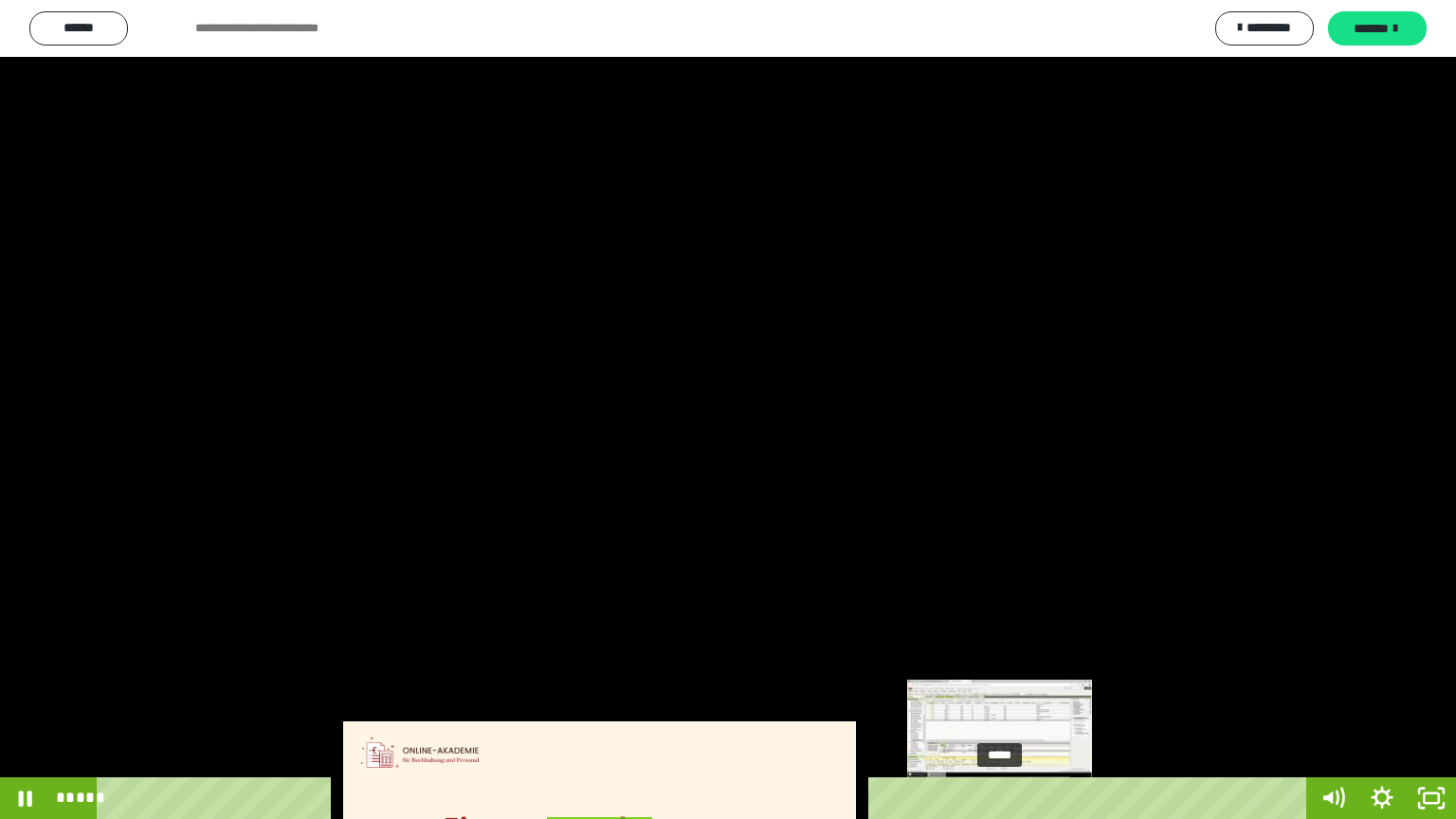 click on "*****" at bounding box center (705, 798) 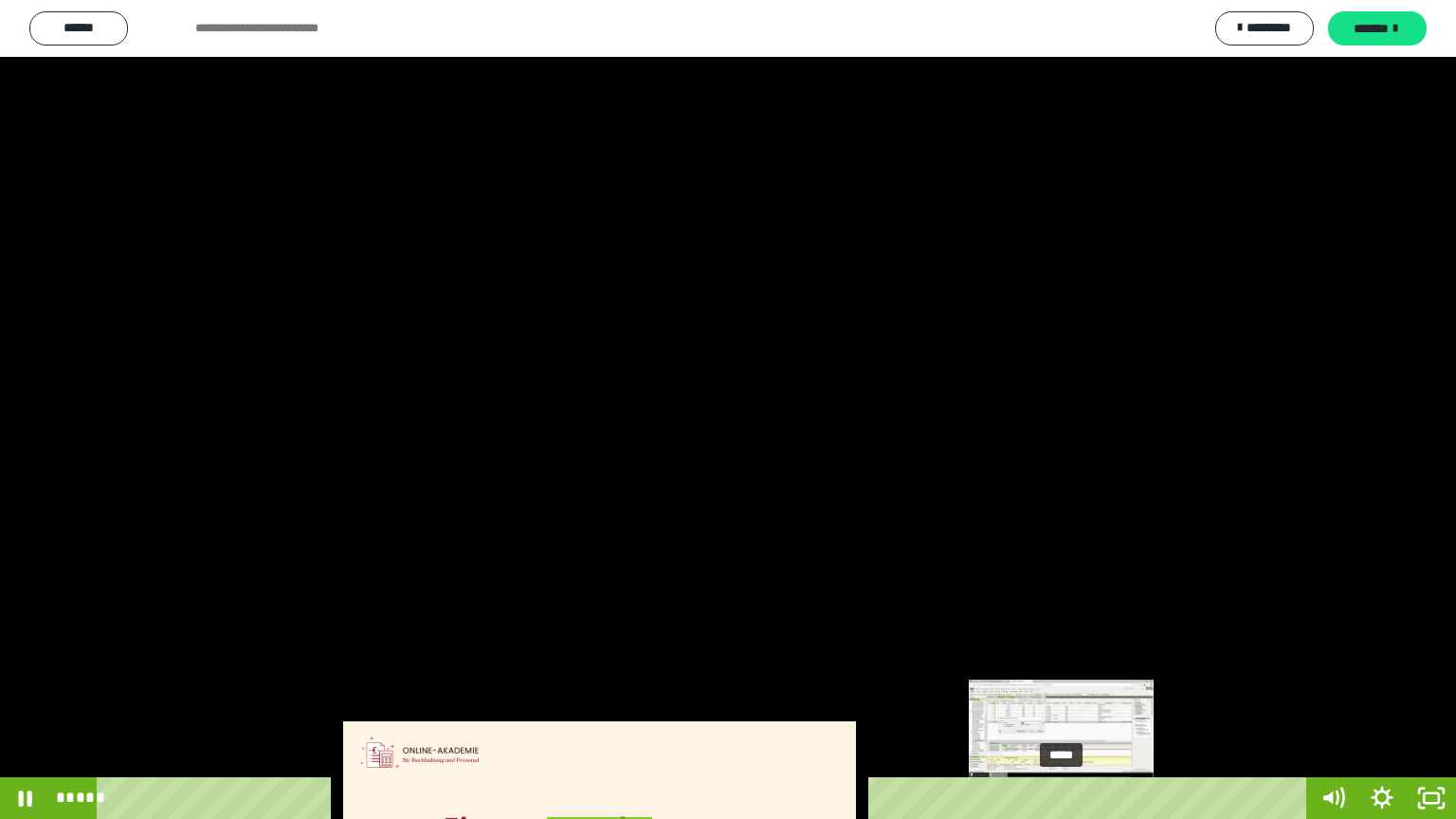 click on "*****" at bounding box center (705, 798) 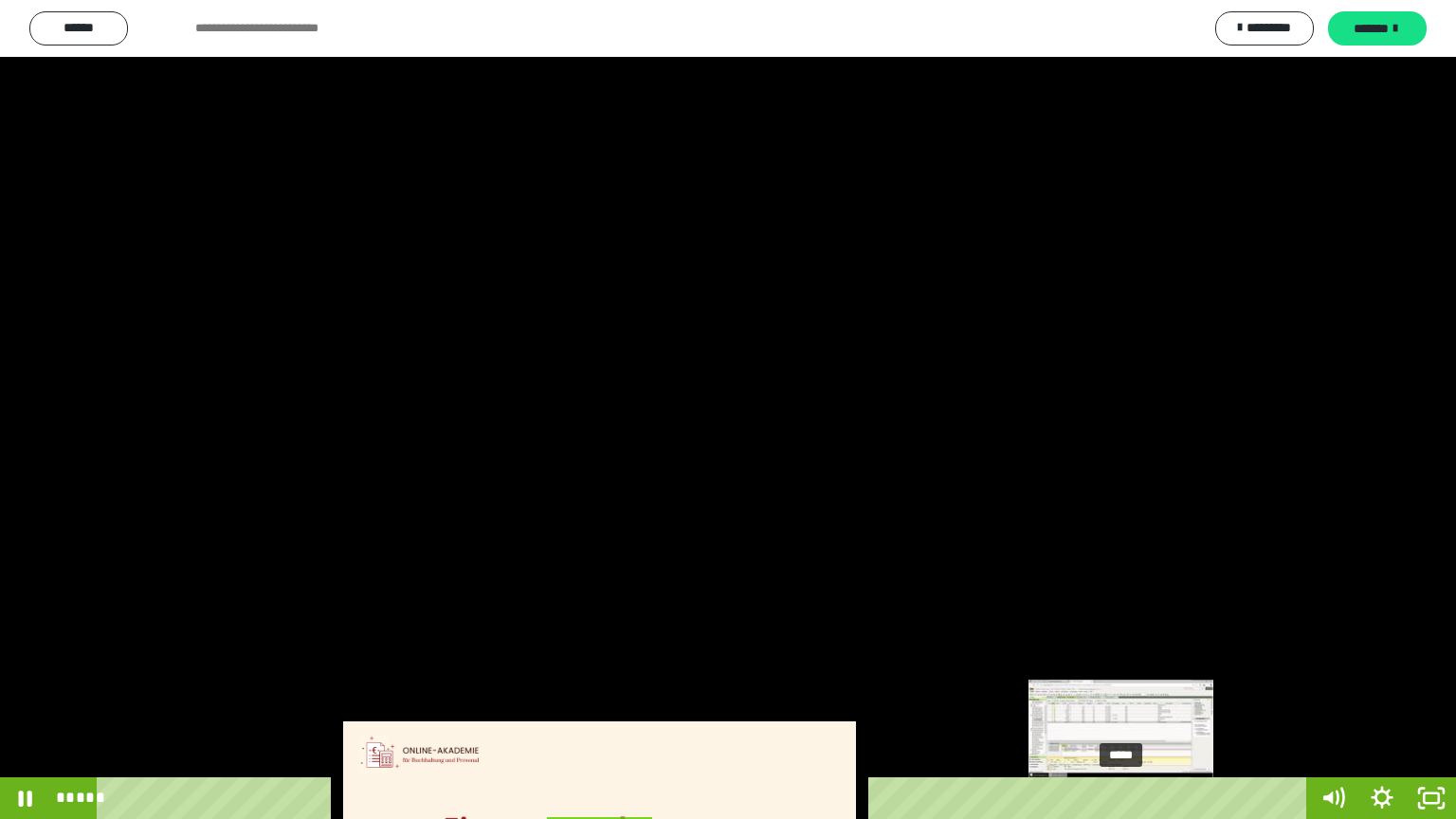 click on "*****" at bounding box center (705, 798) 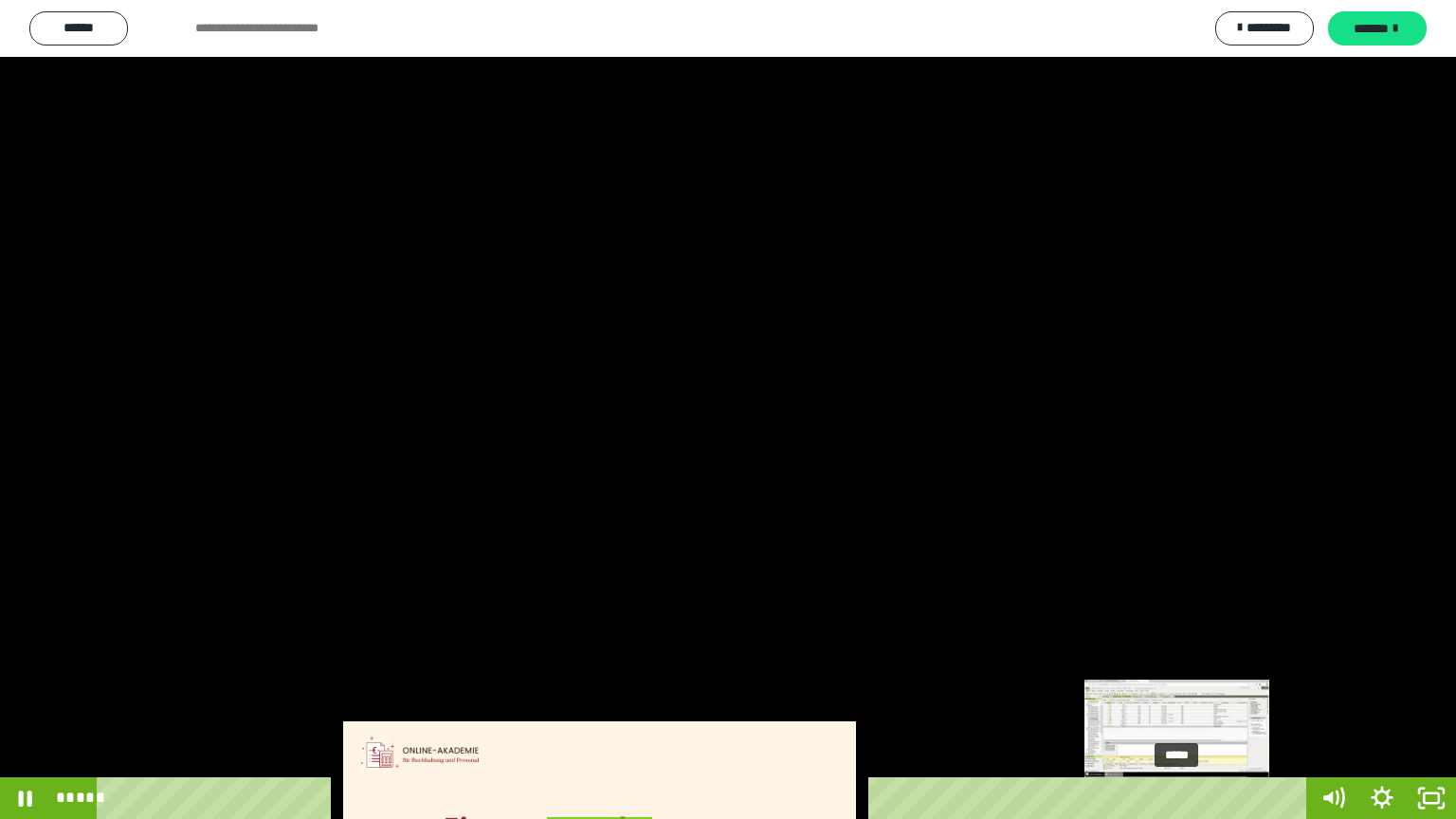 click on "*****" at bounding box center (705, 798) 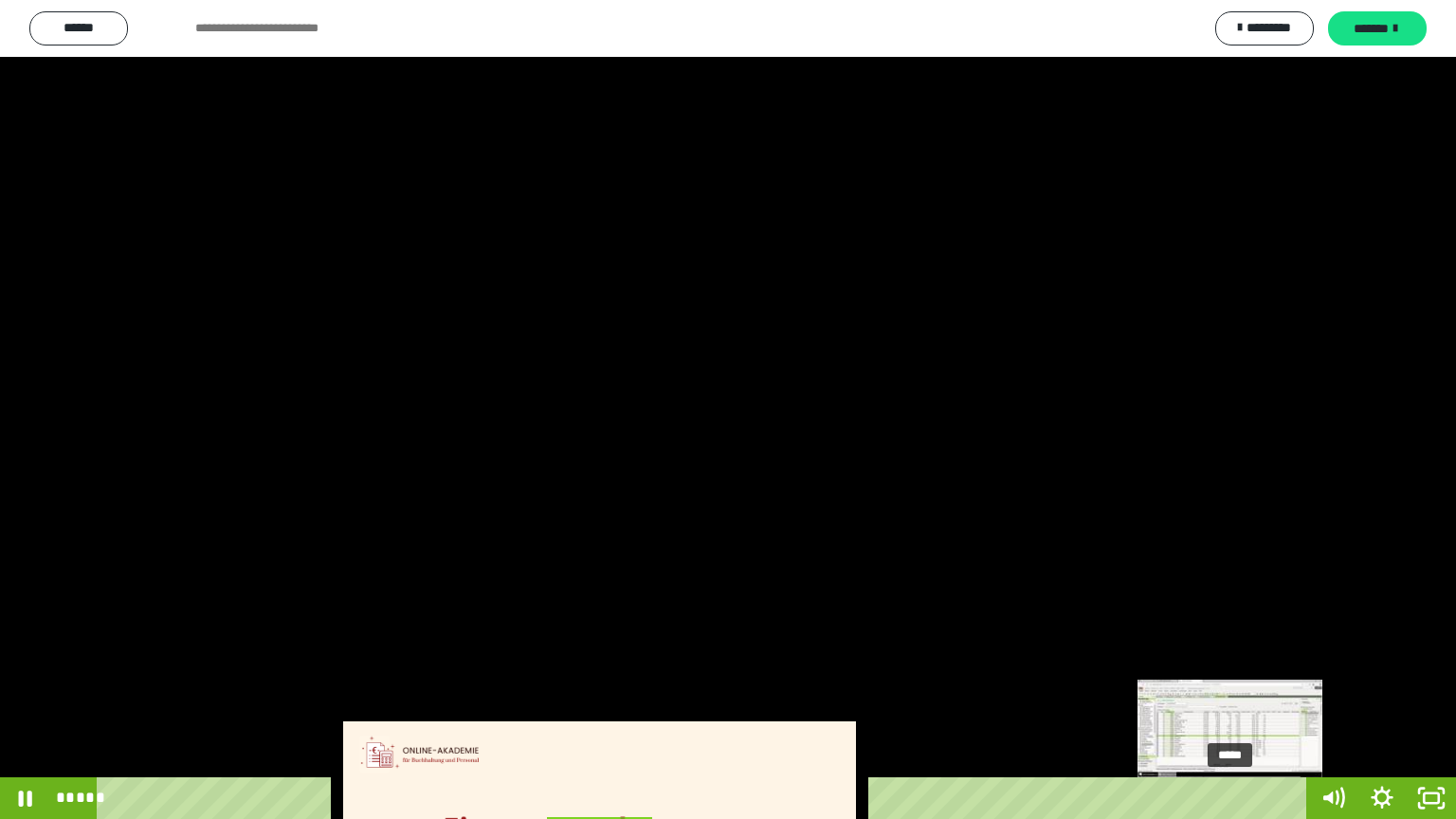 click on "*****" at bounding box center (705, 798) 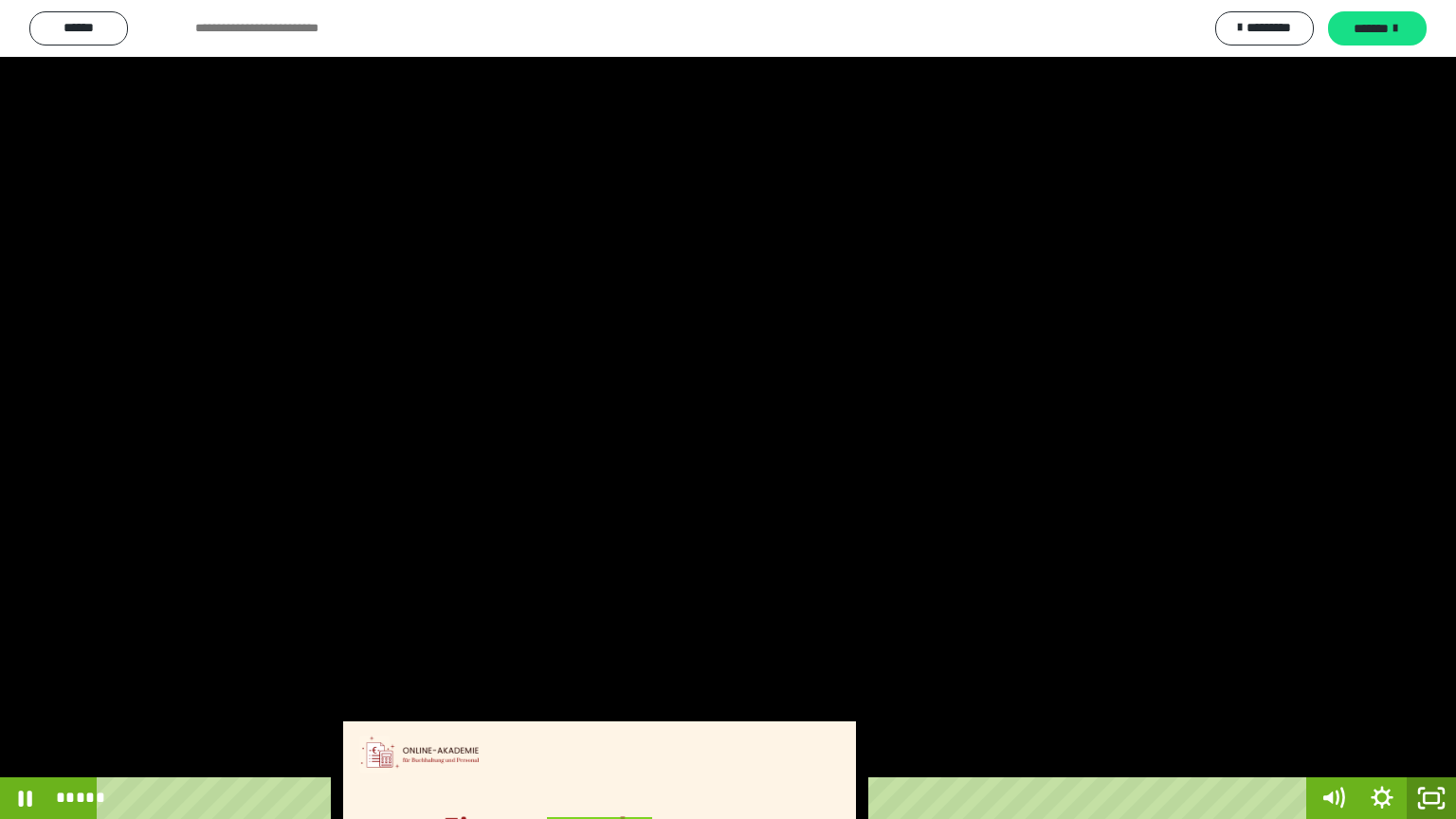 click 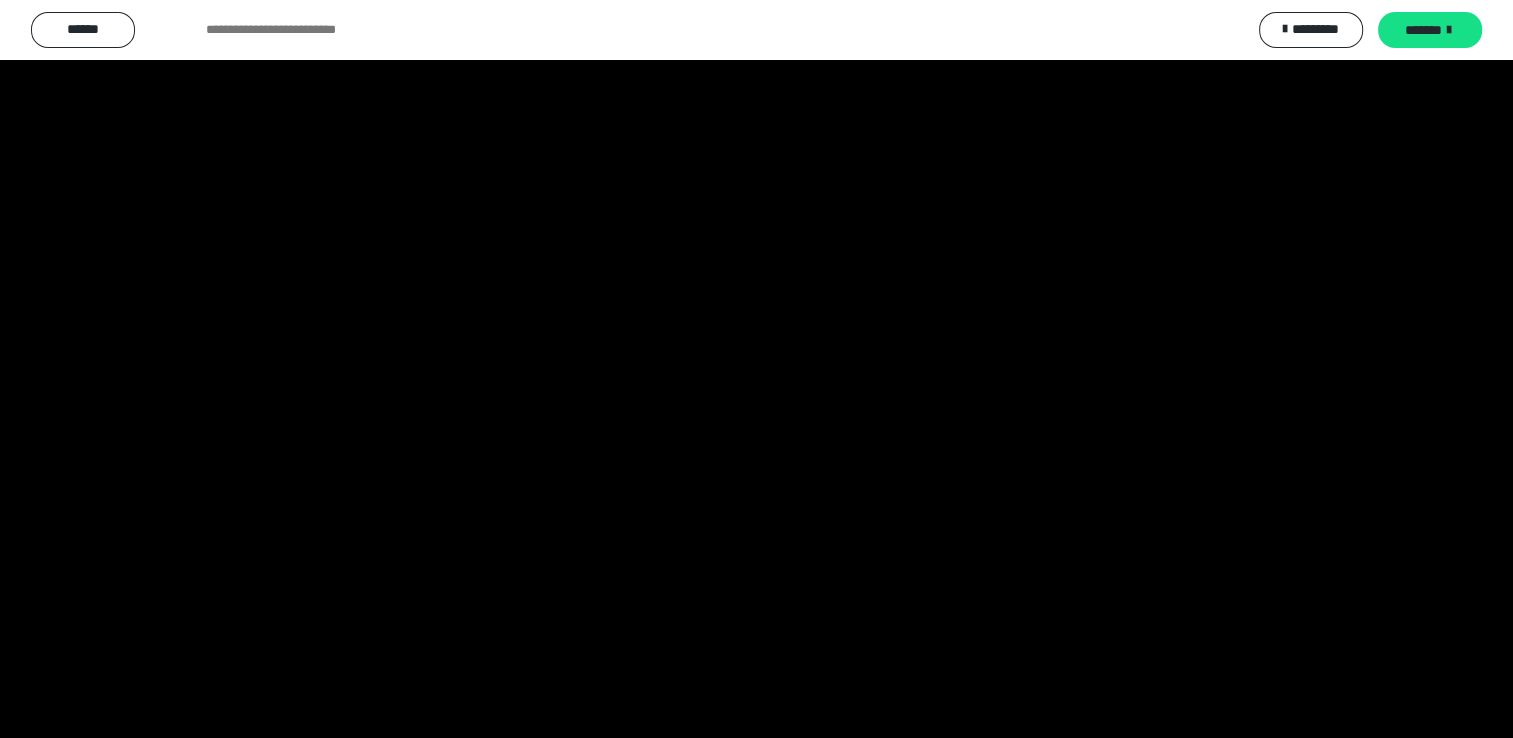 scroll, scrollTop: 3948, scrollLeft: 0, axis: vertical 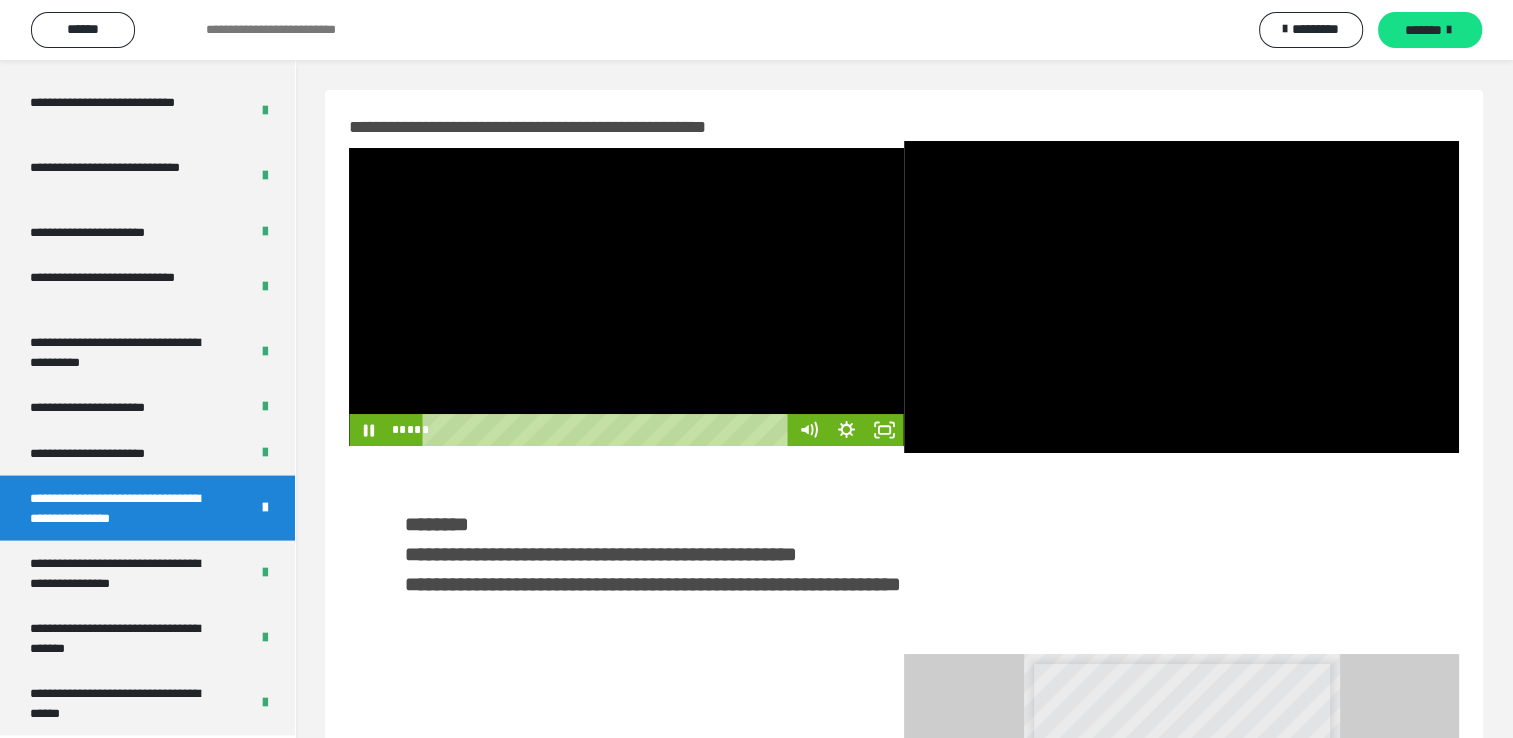 click at bounding box center (626, 297) 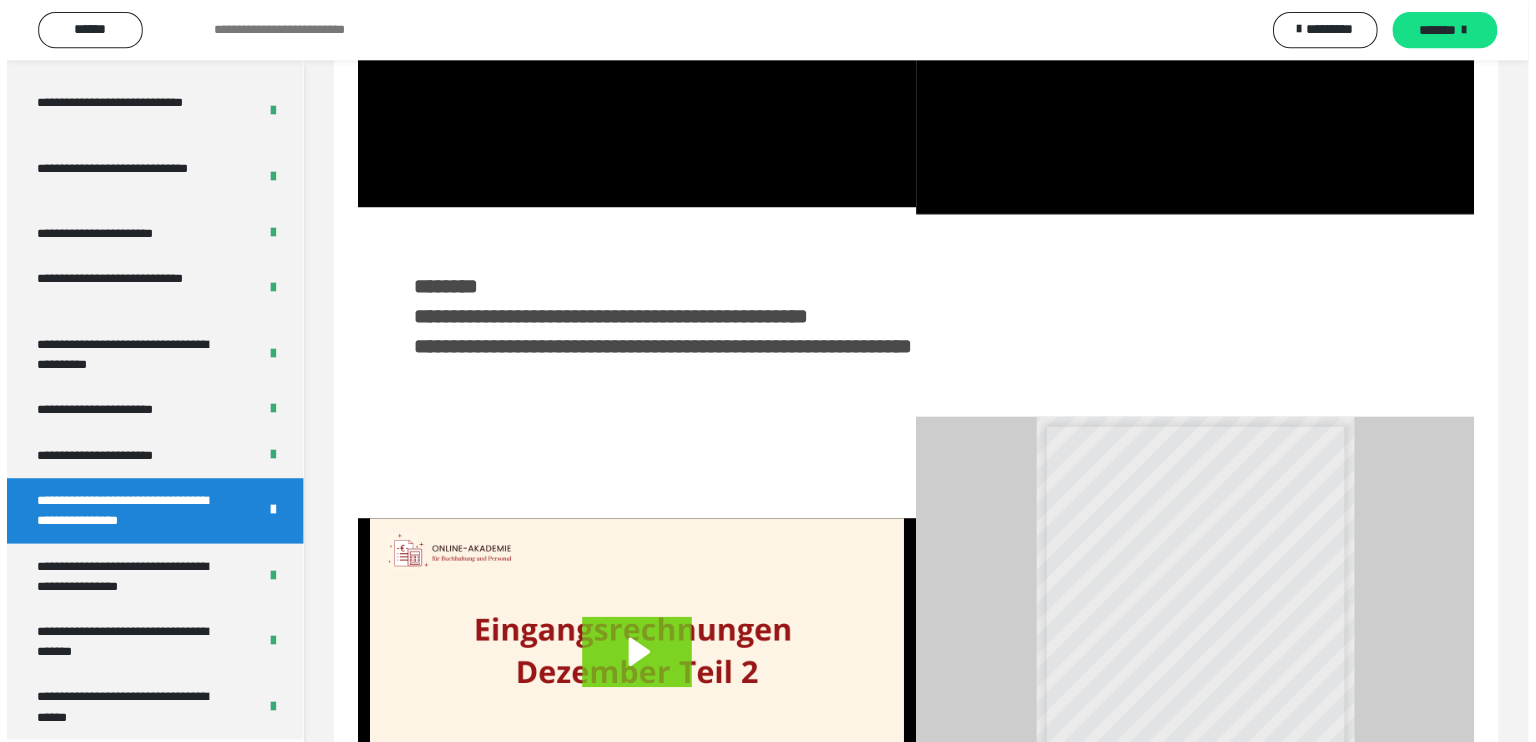 scroll, scrollTop: 400, scrollLeft: 0, axis: vertical 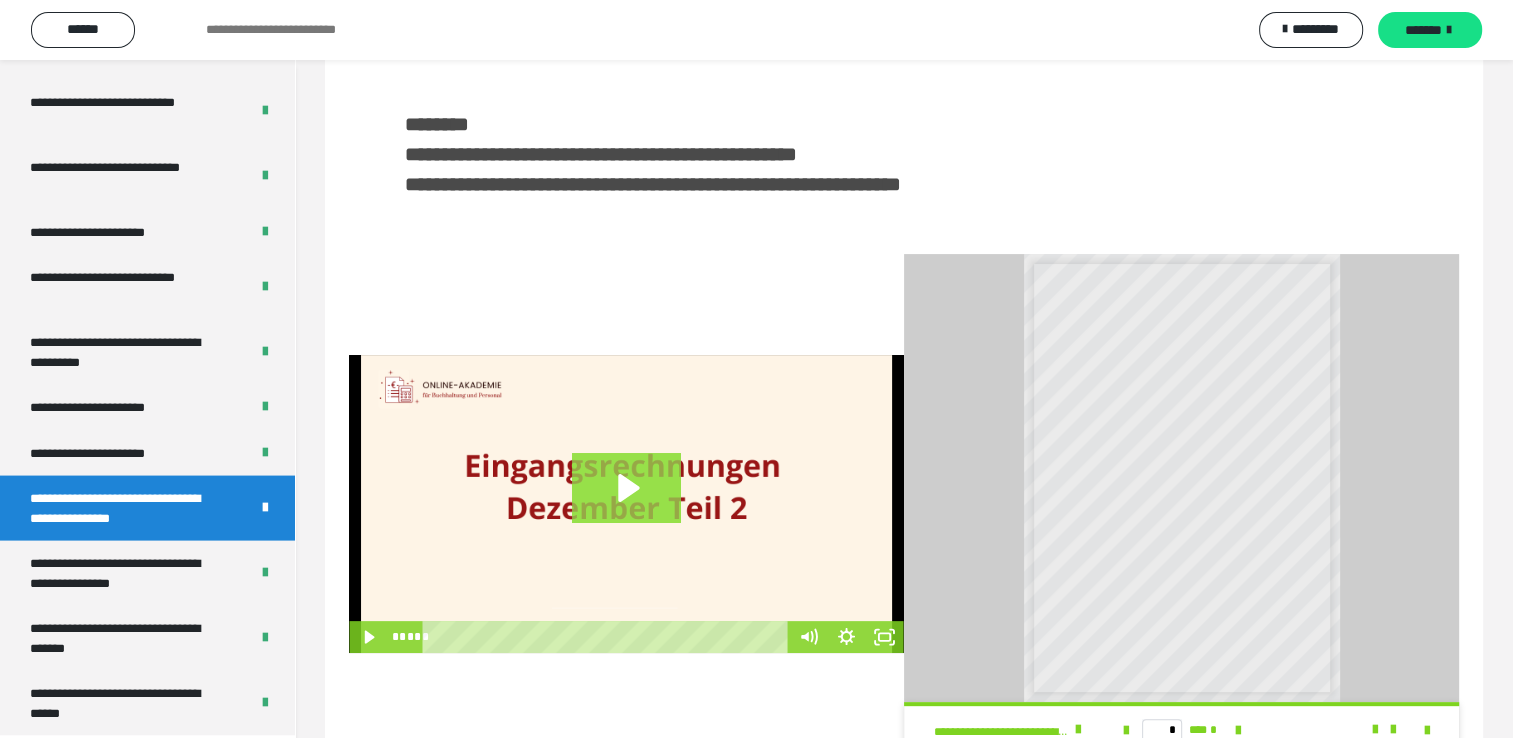 click 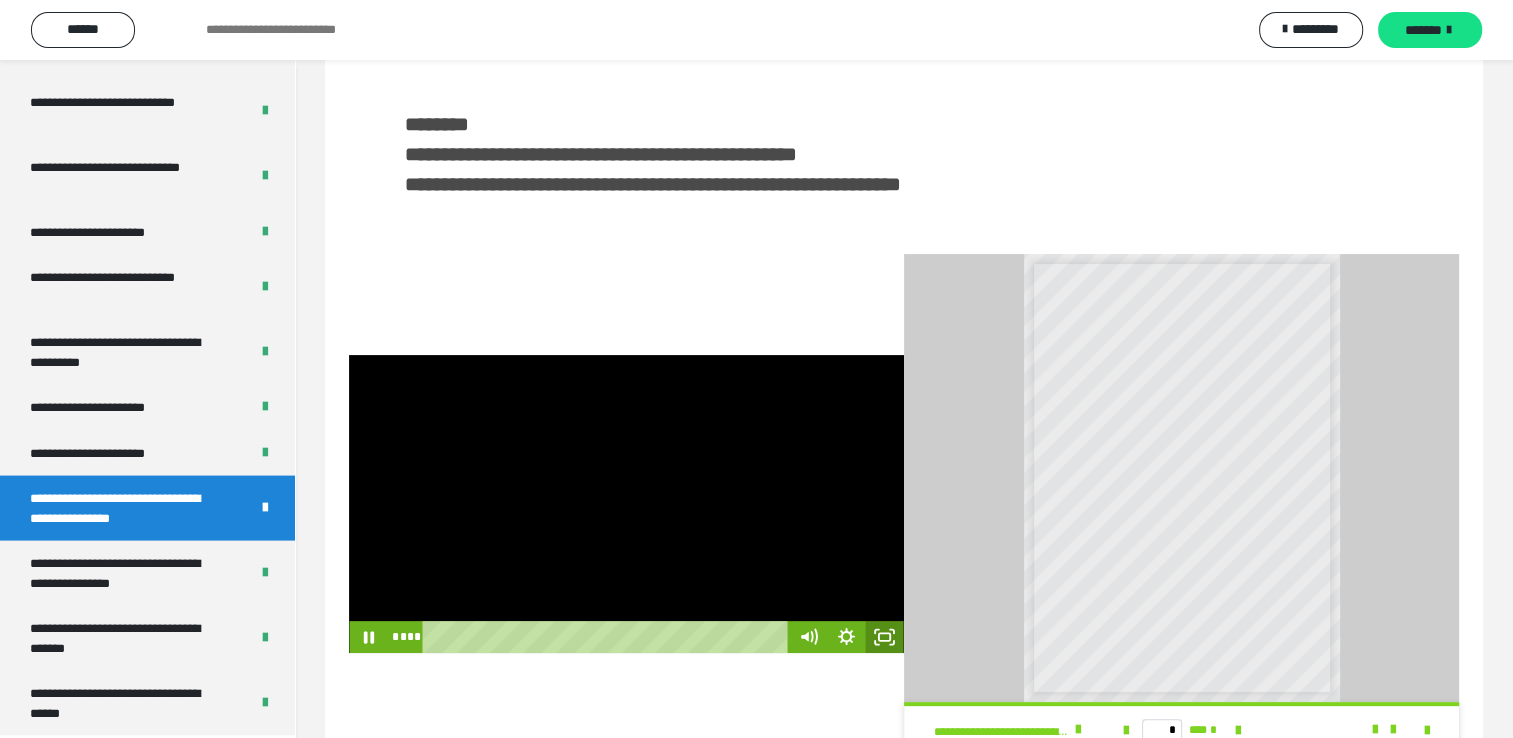 click 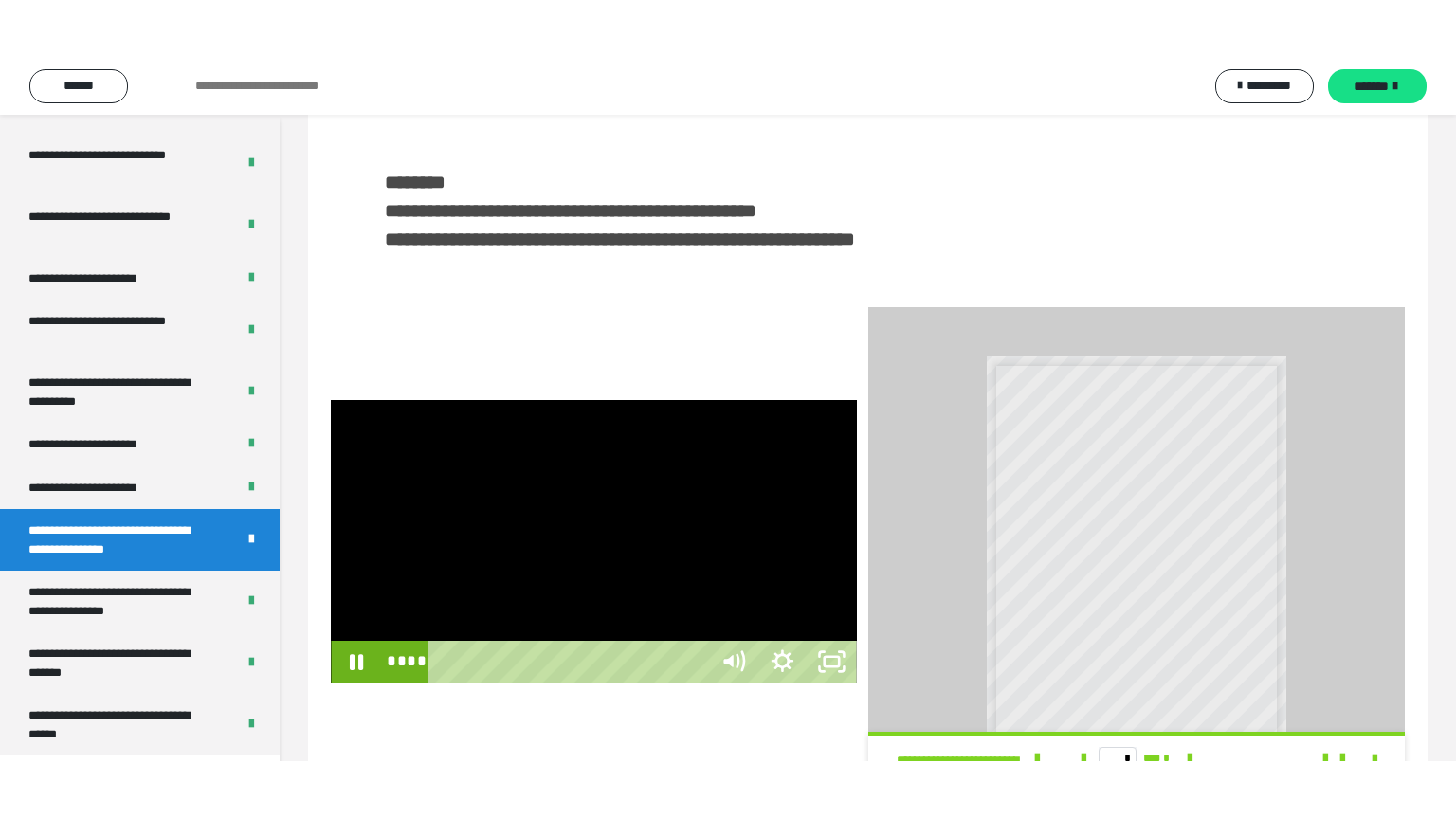 scroll, scrollTop: 334, scrollLeft: 0, axis: vertical 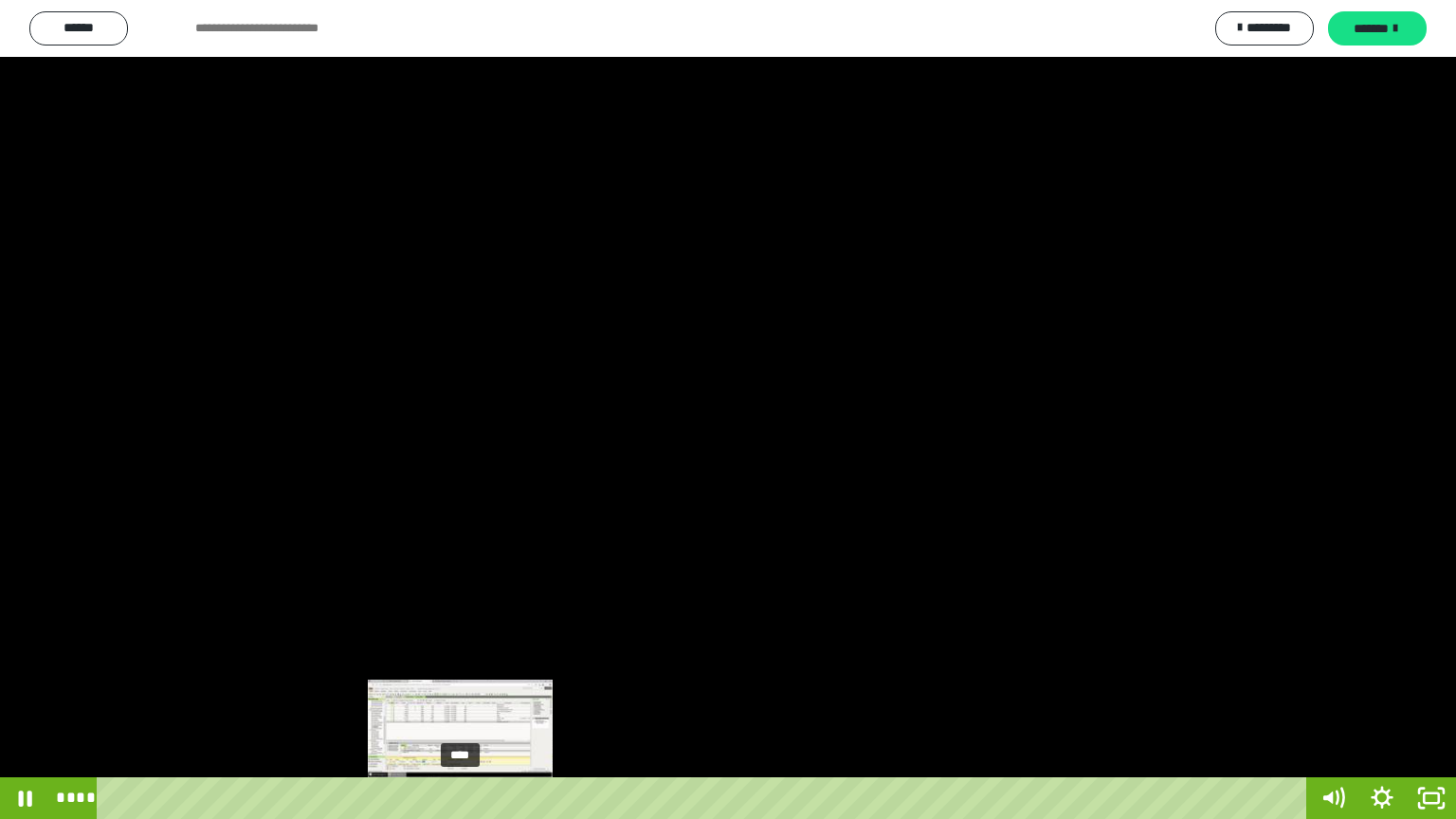 click on "****" at bounding box center [705, 798] 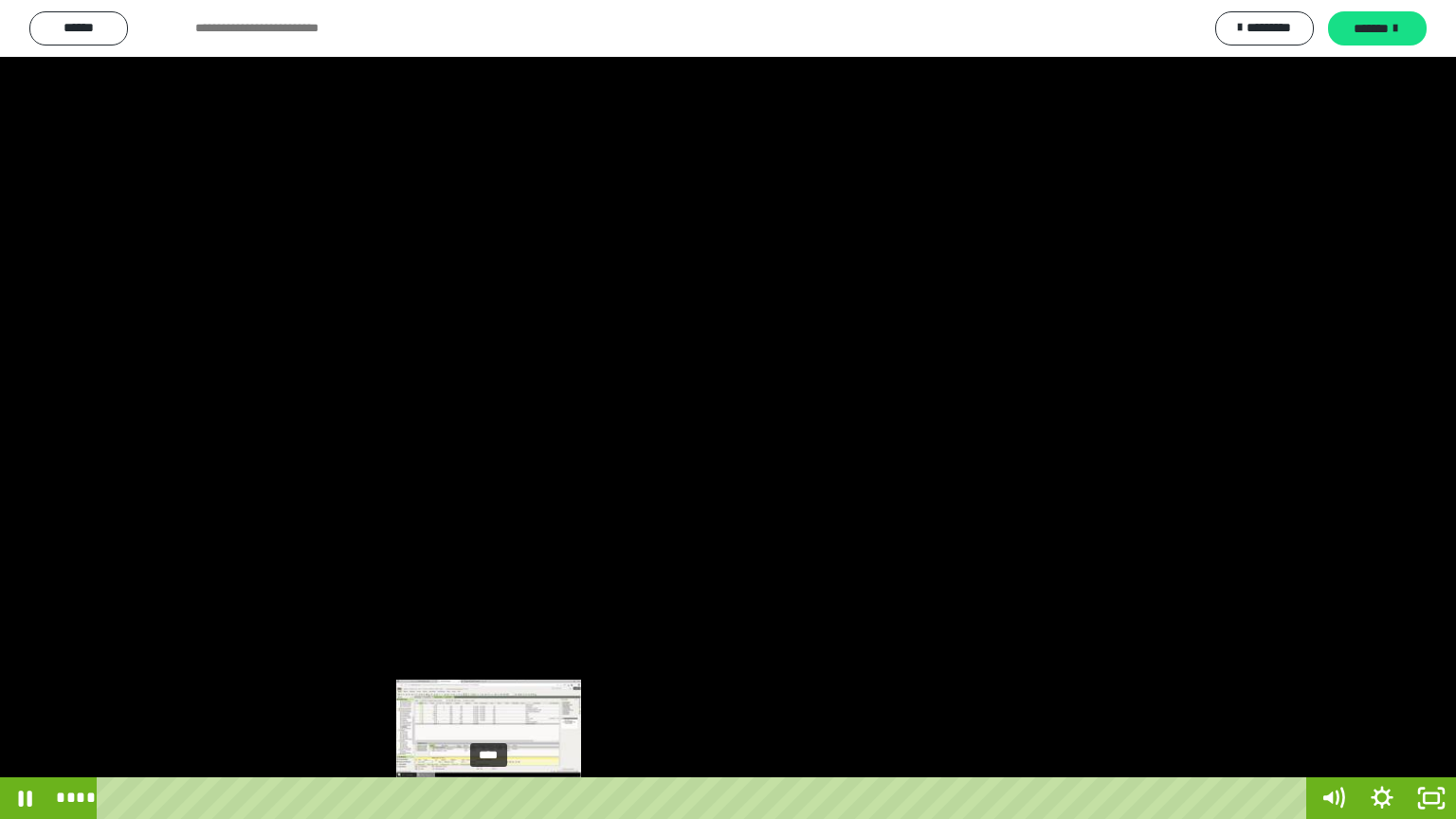 click on "****" at bounding box center (705, 798) 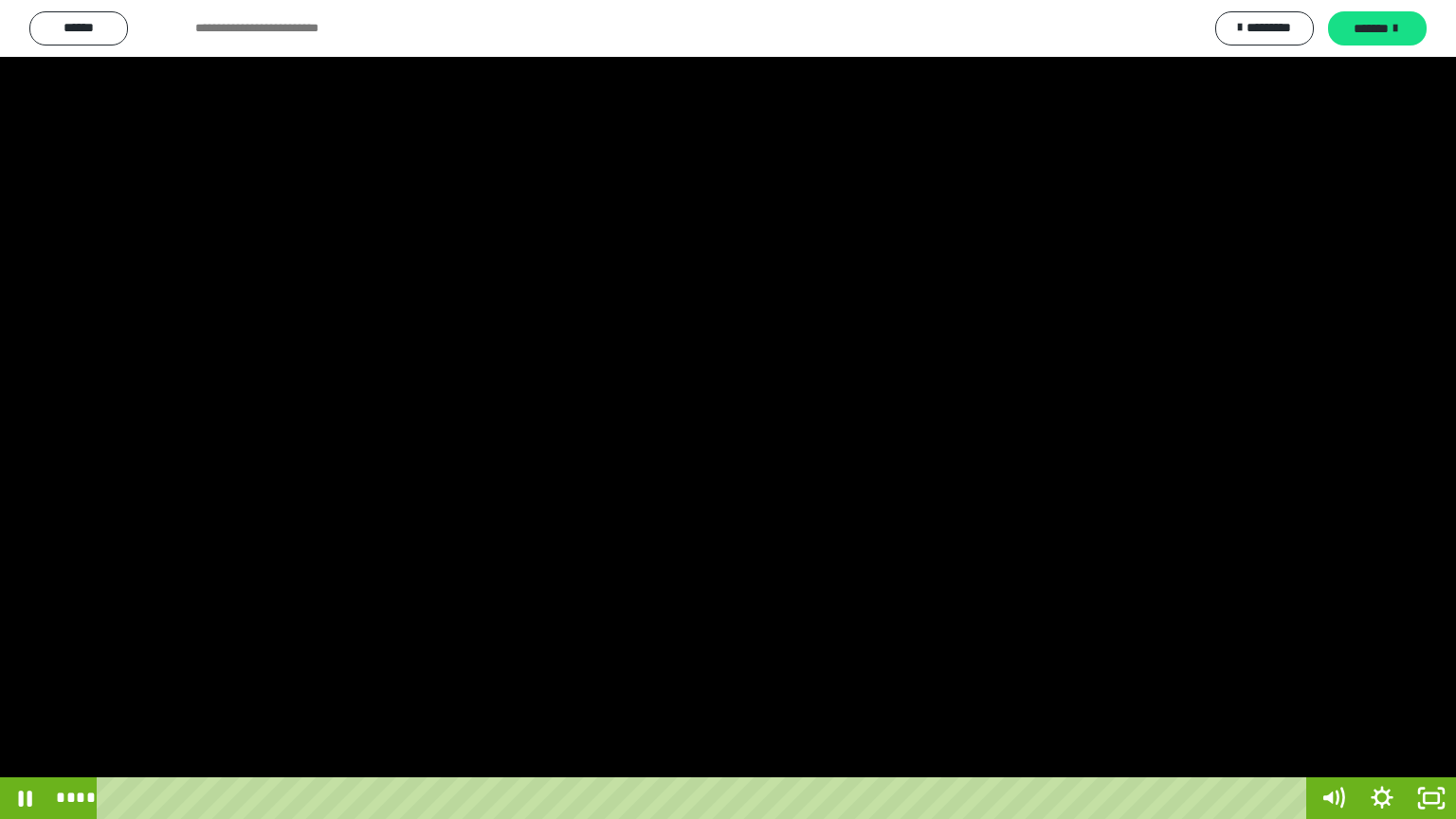 click at bounding box center [728, 410] 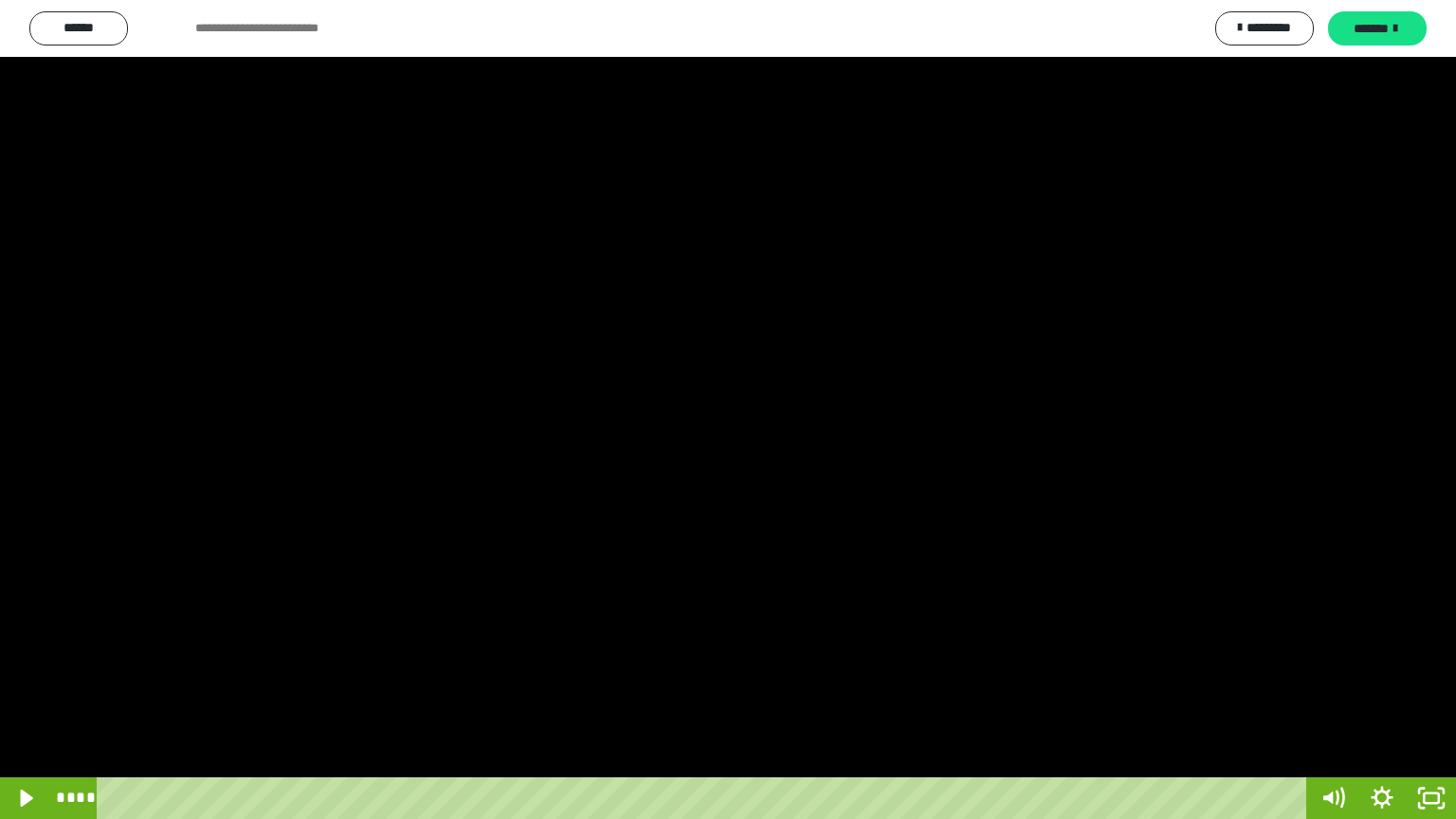 click at bounding box center [728, 410] 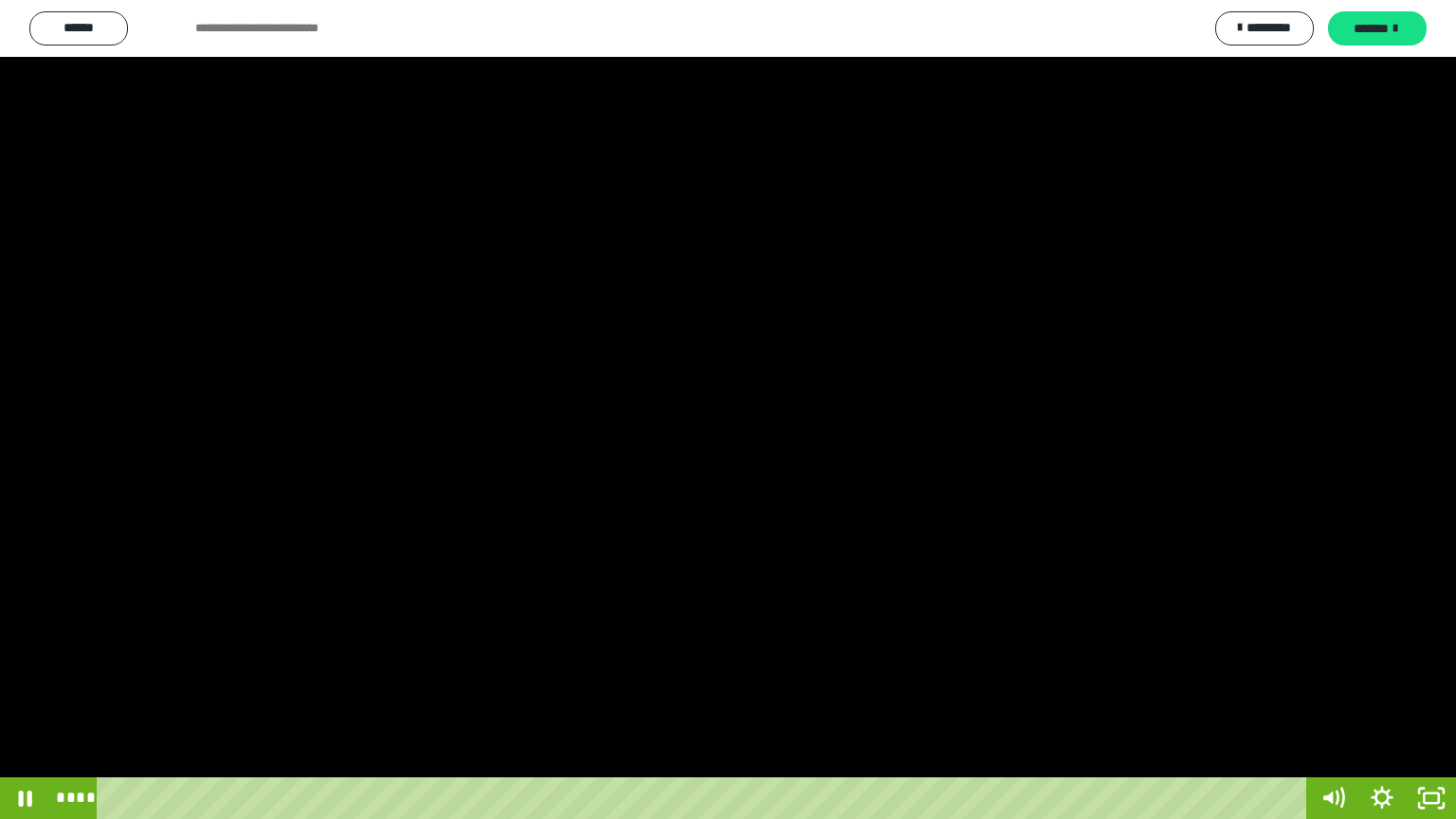 click at bounding box center (728, 410) 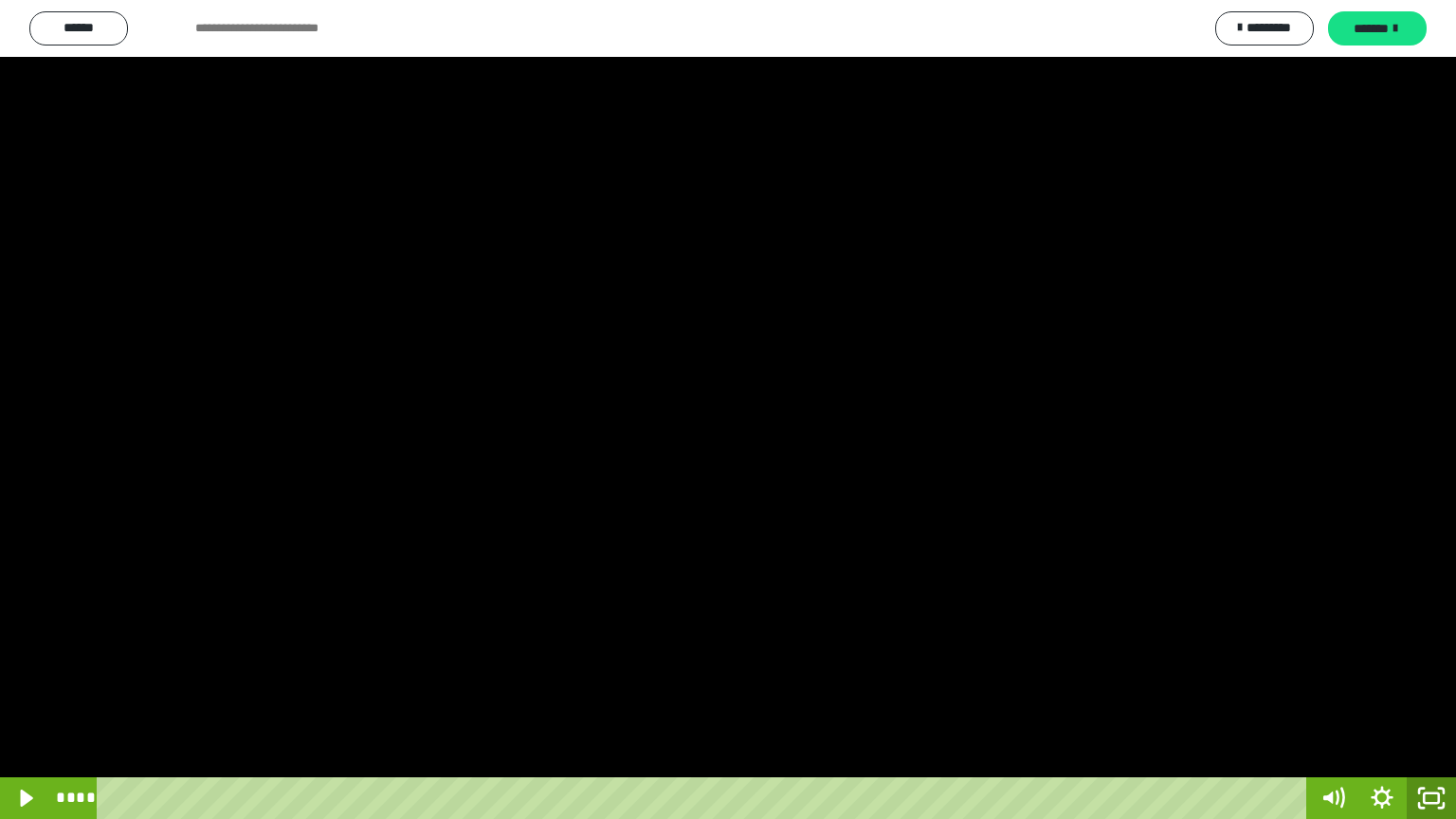 click 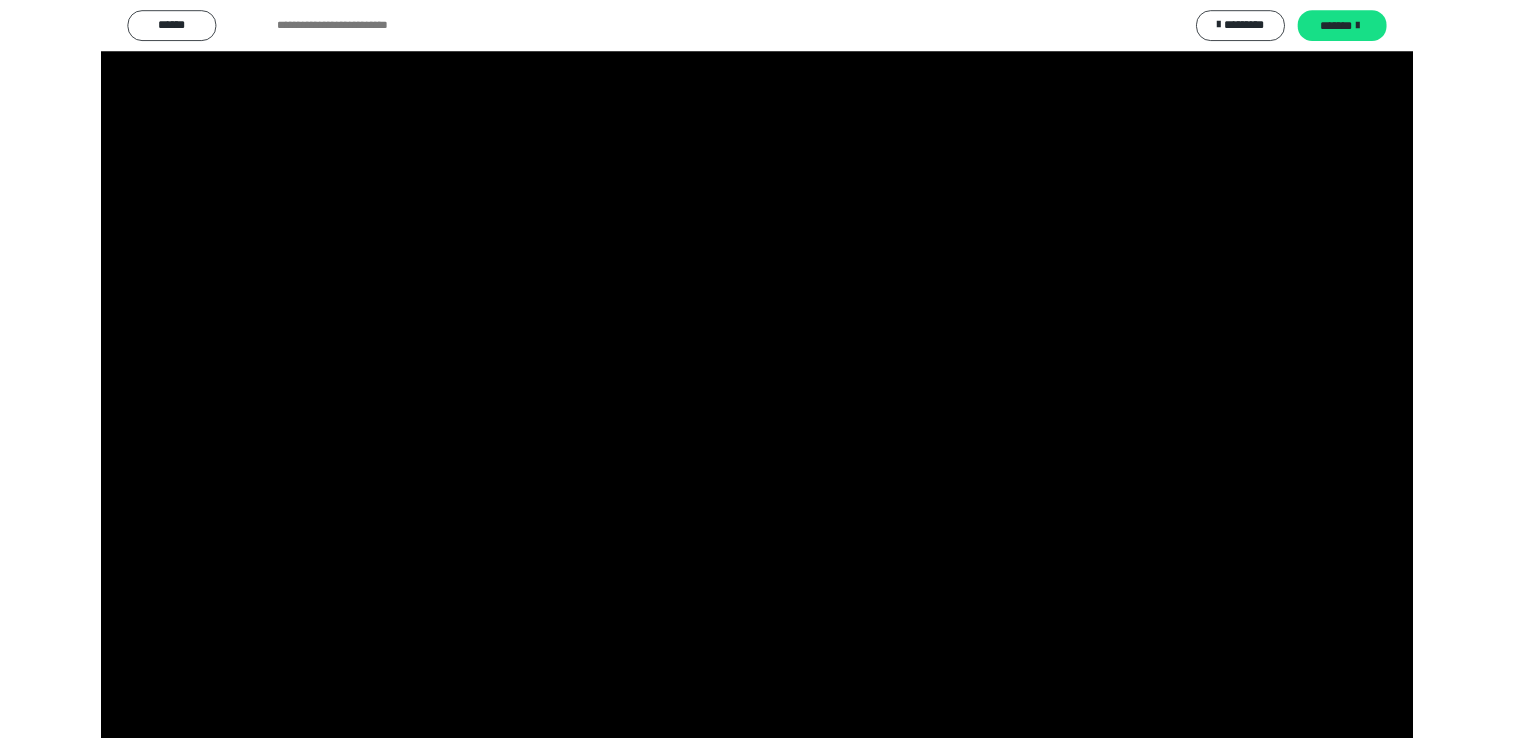 scroll, scrollTop: 348, scrollLeft: 0, axis: vertical 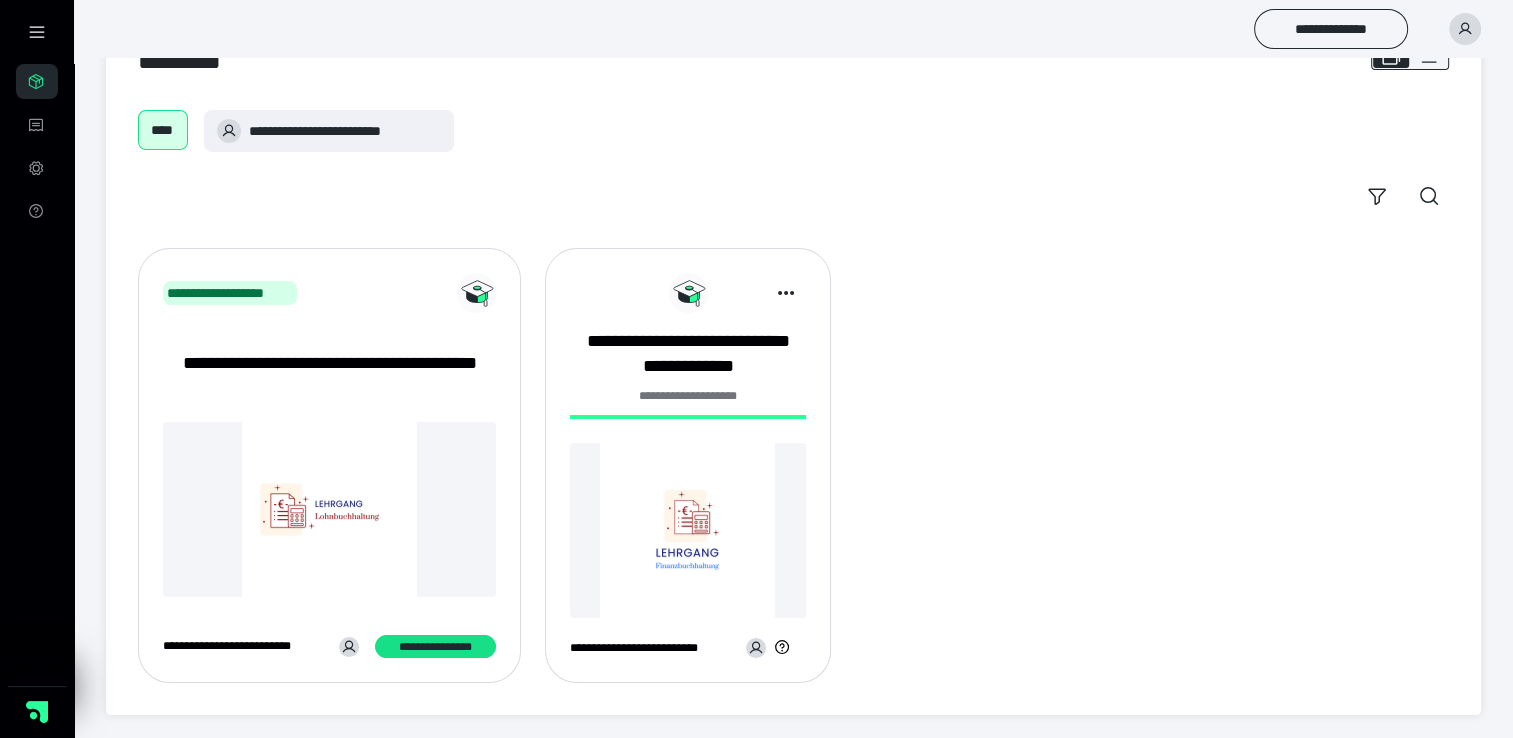 click at bounding box center (329, 509) 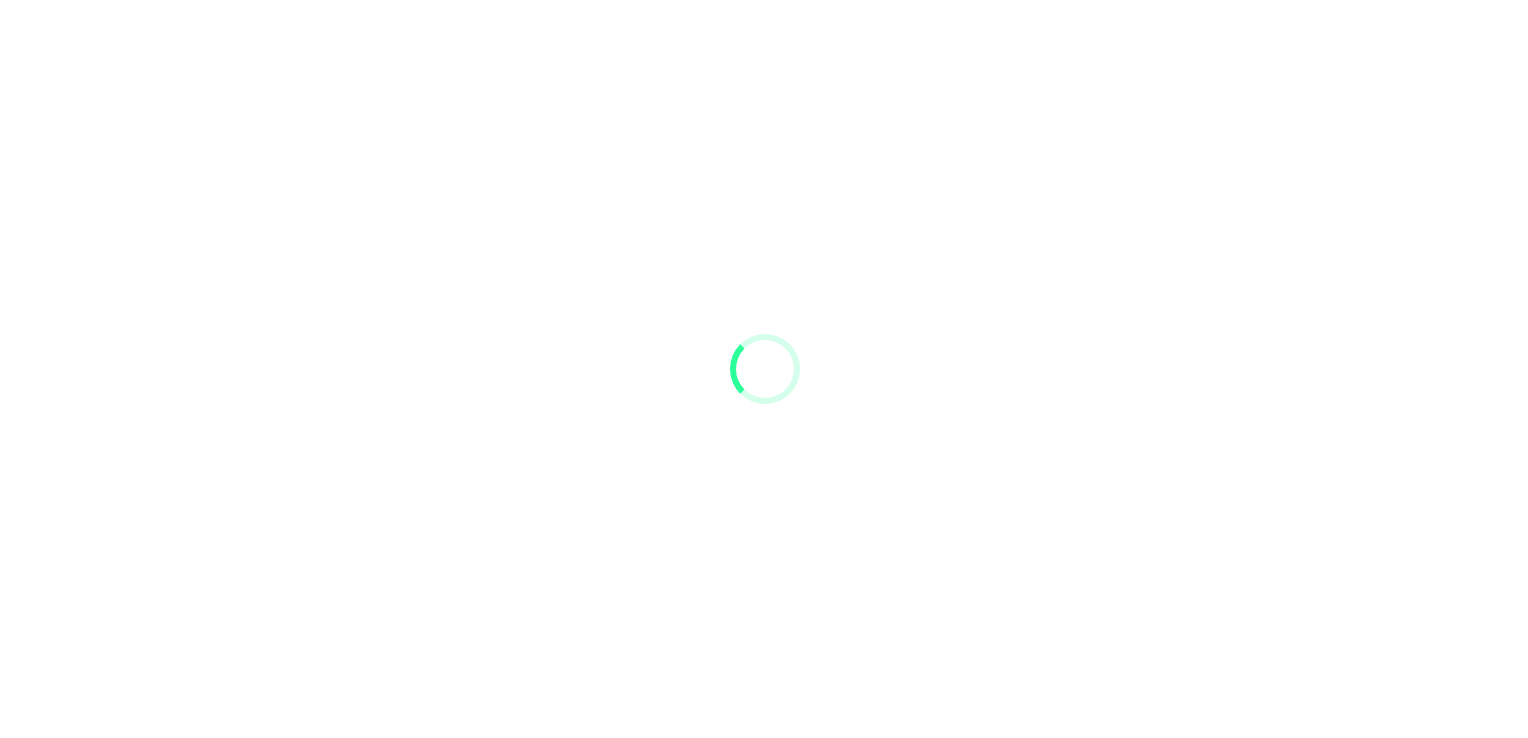 scroll, scrollTop: 0, scrollLeft: 0, axis: both 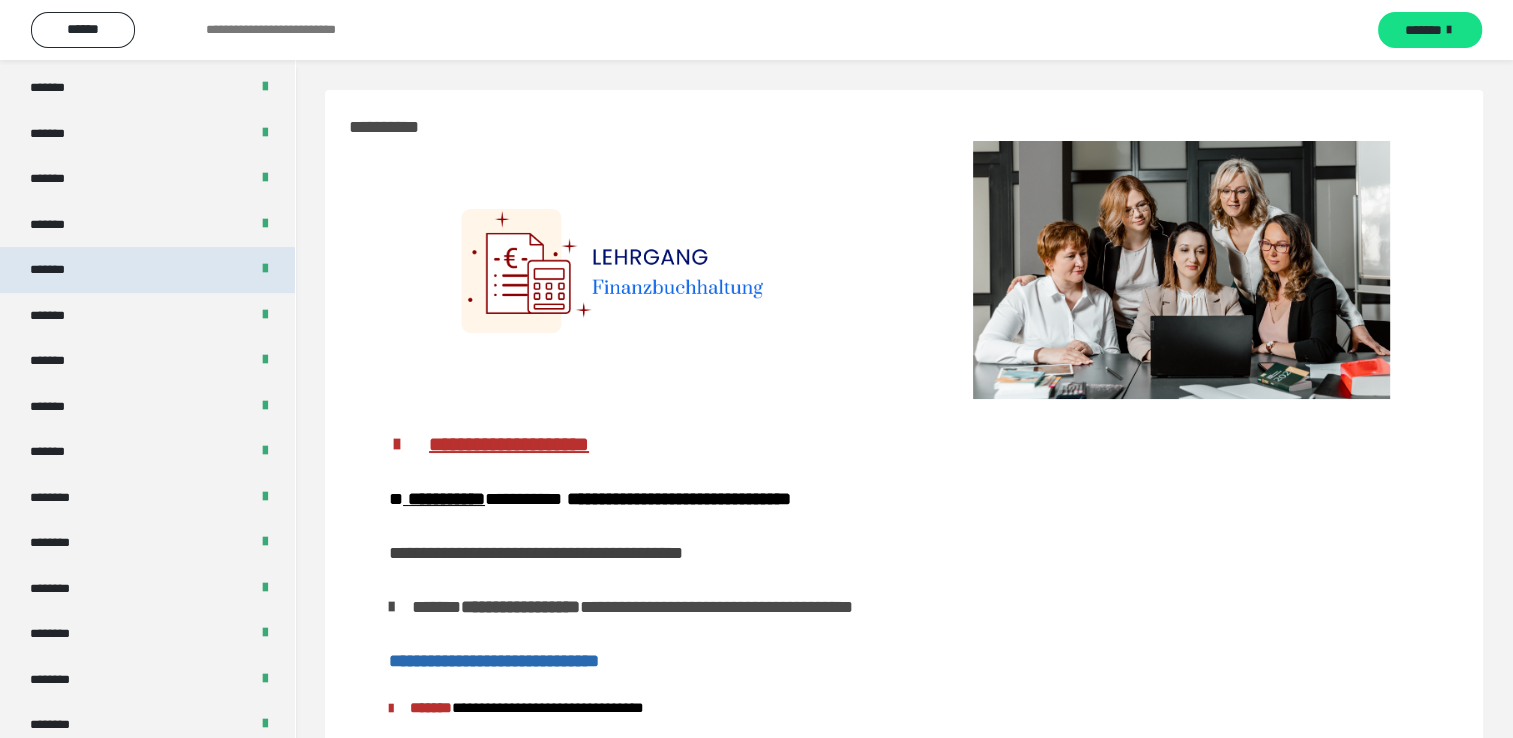 click on "*******" at bounding box center (147, 270) 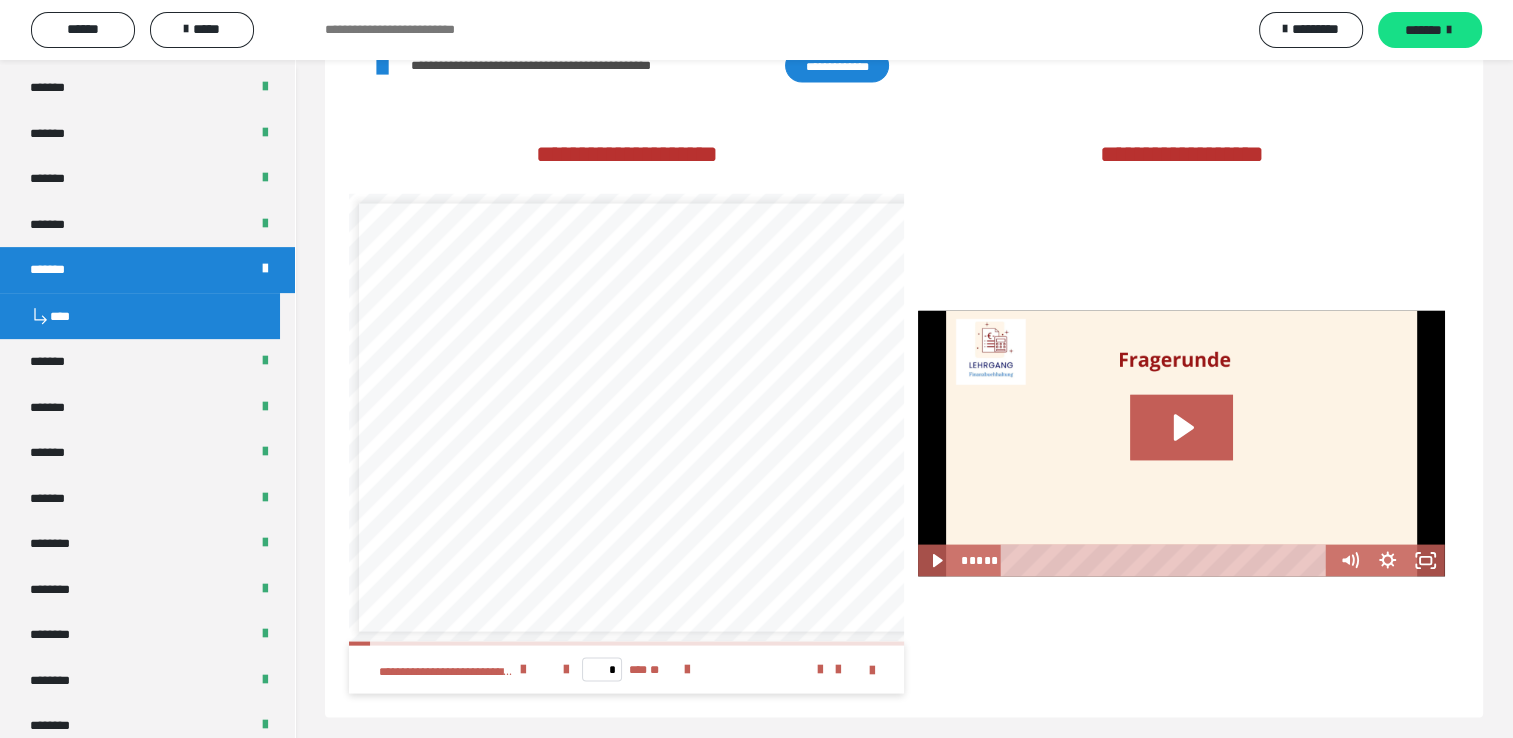 scroll, scrollTop: 3996, scrollLeft: 0, axis: vertical 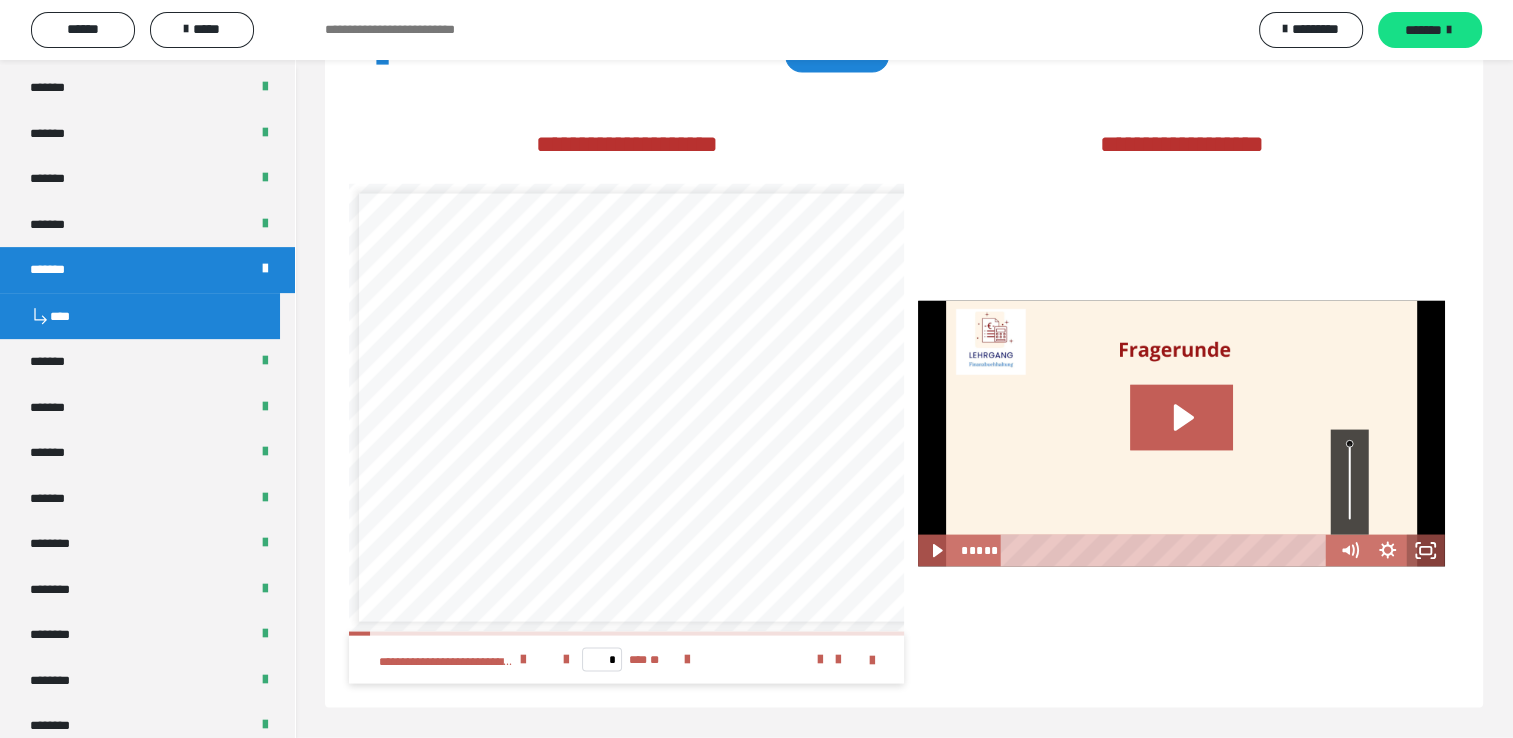 click 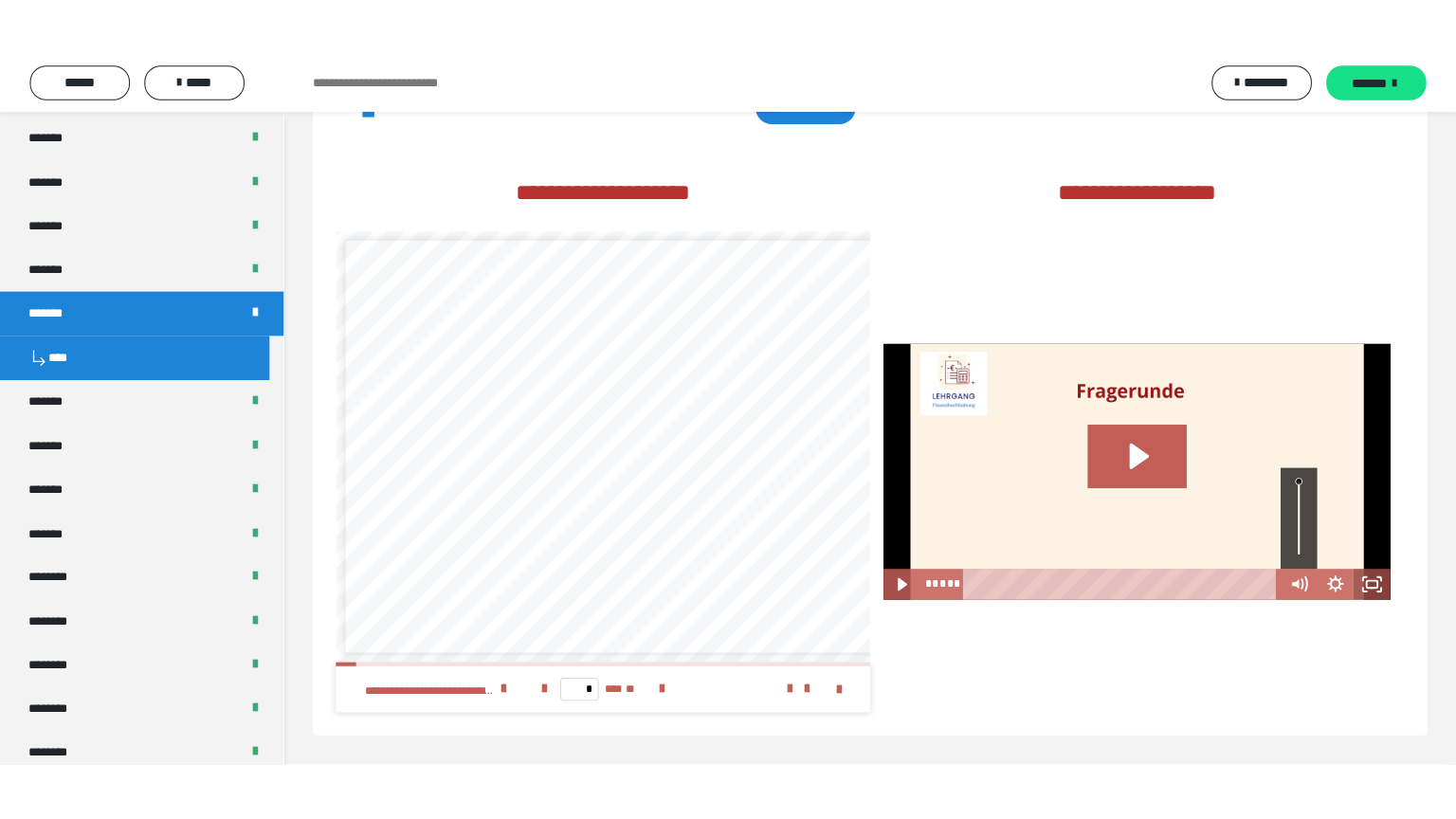 scroll, scrollTop: 3704, scrollLeft: 0, axis: vertical 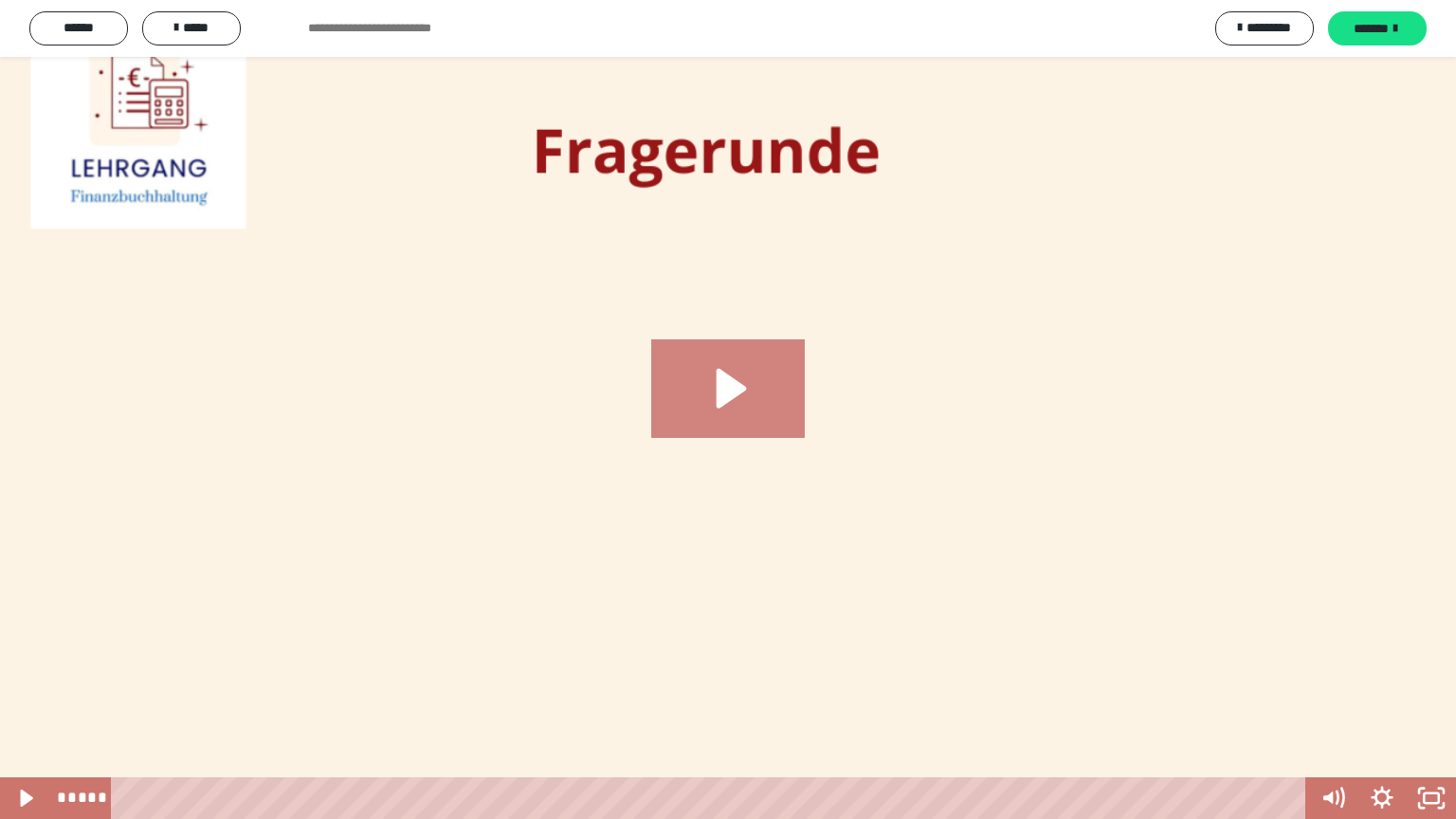 click 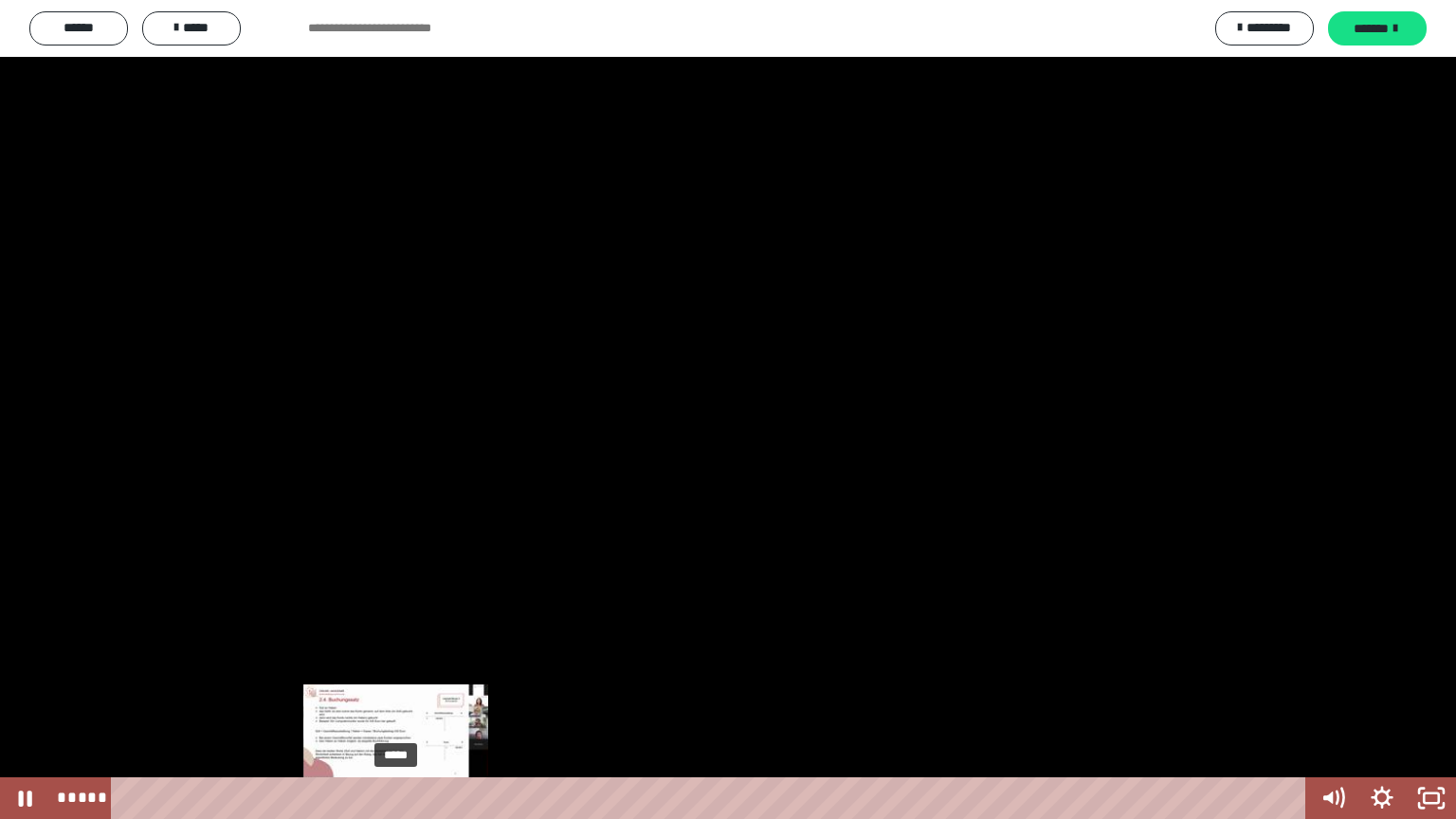click on "*****" at bounding box center (712, 798) 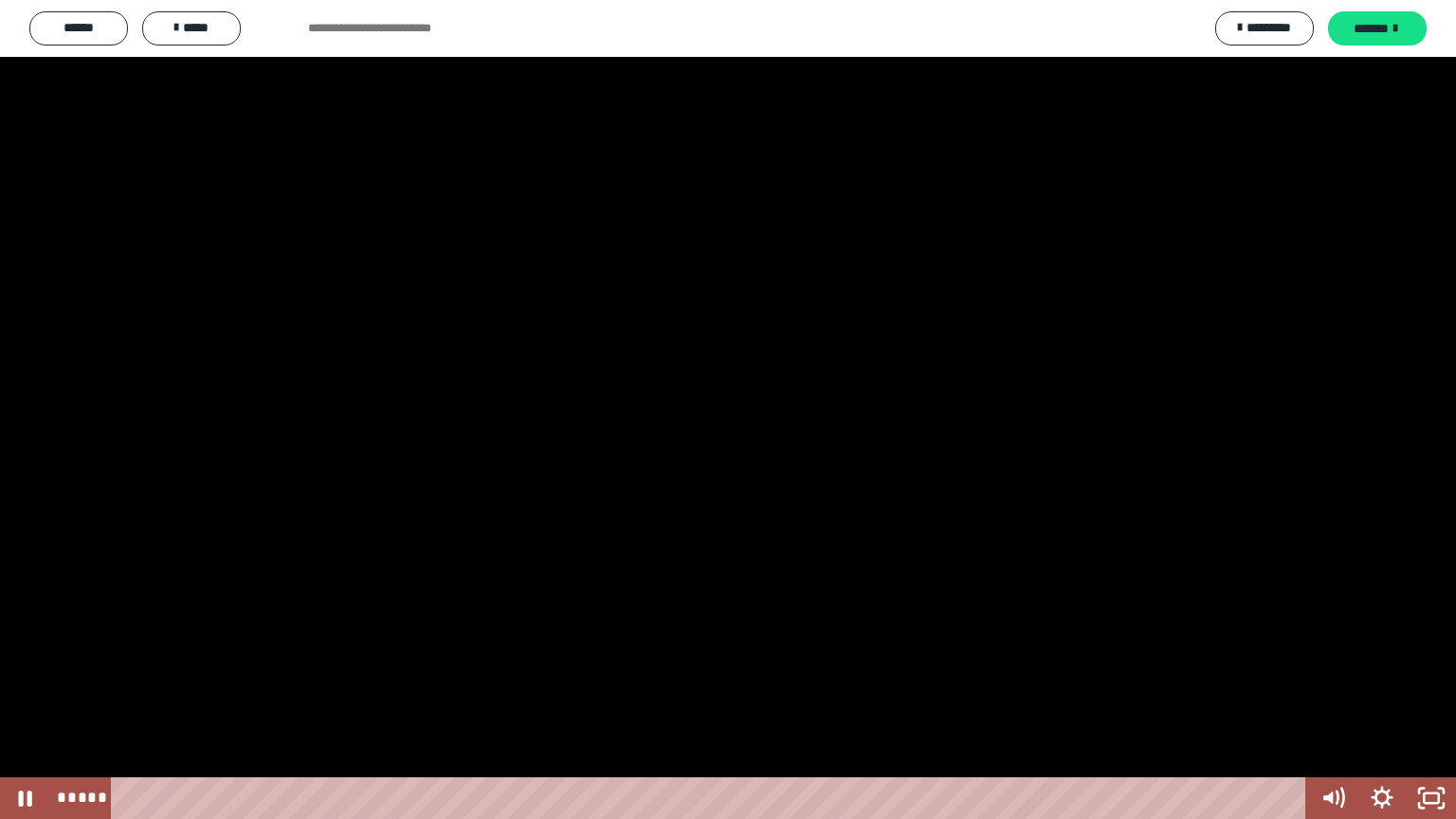 click at bounding box center (728, 410) 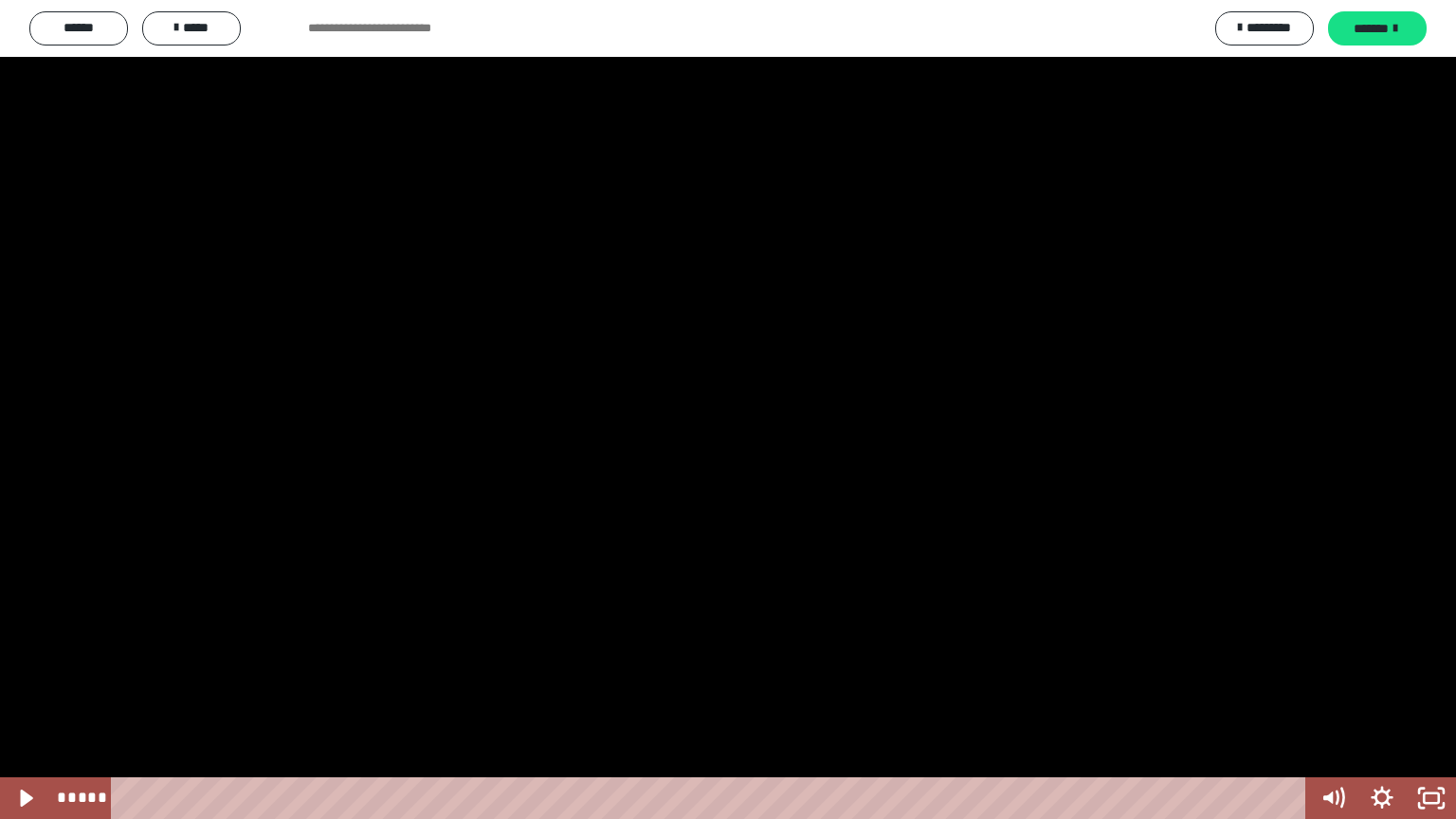 click at bounding box center [728, 410] 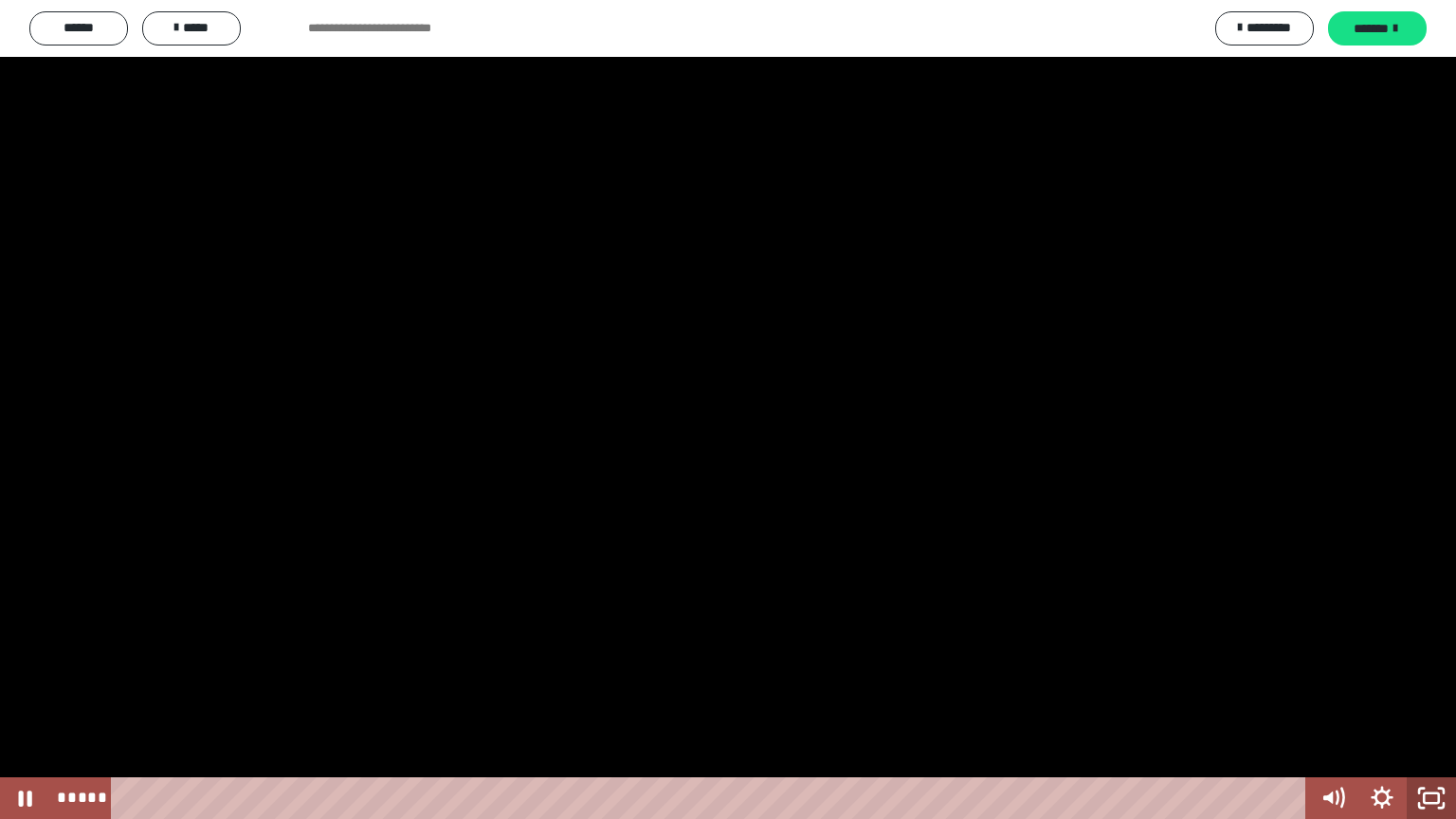 click 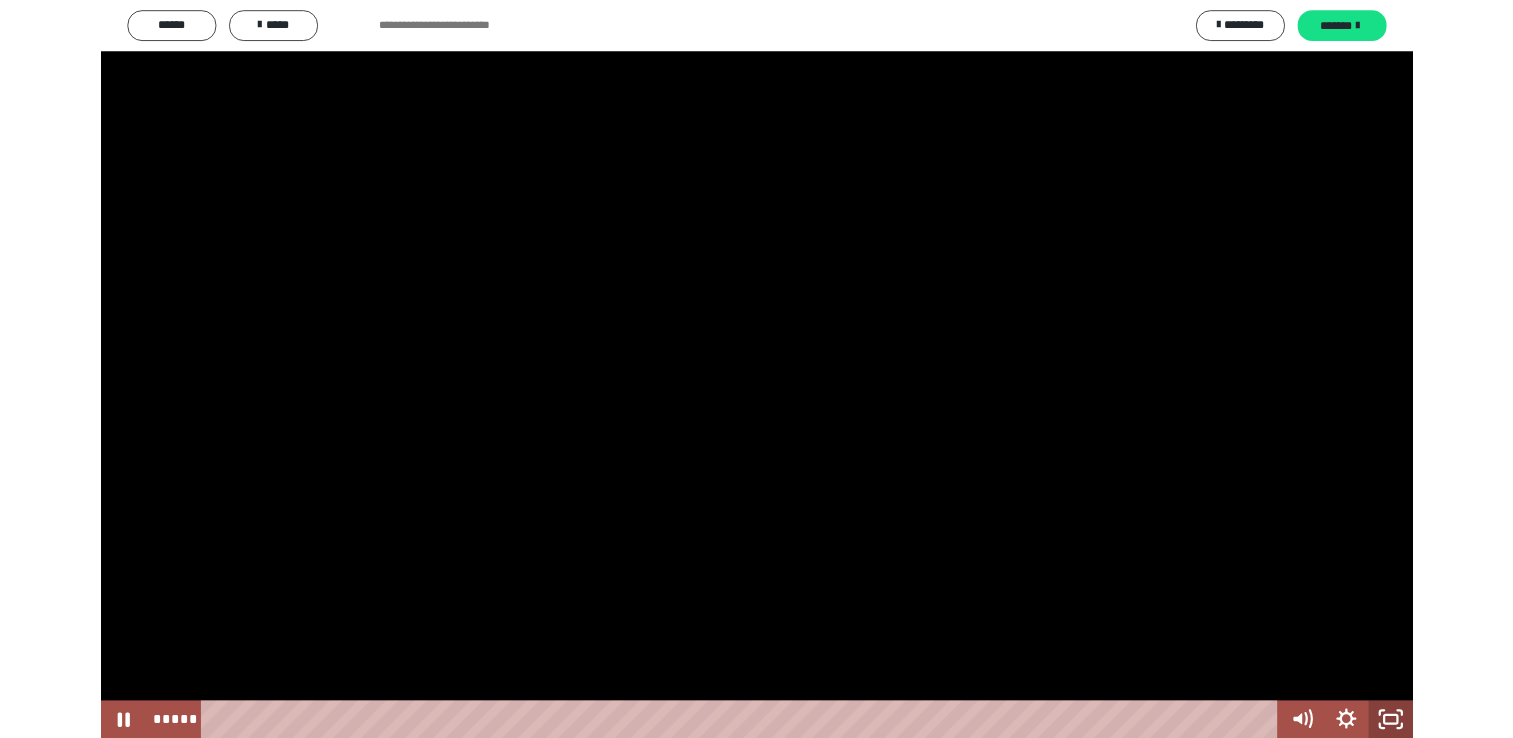 scroll, scrollTop: 3875, scrollLeft: 0, axis: vertical 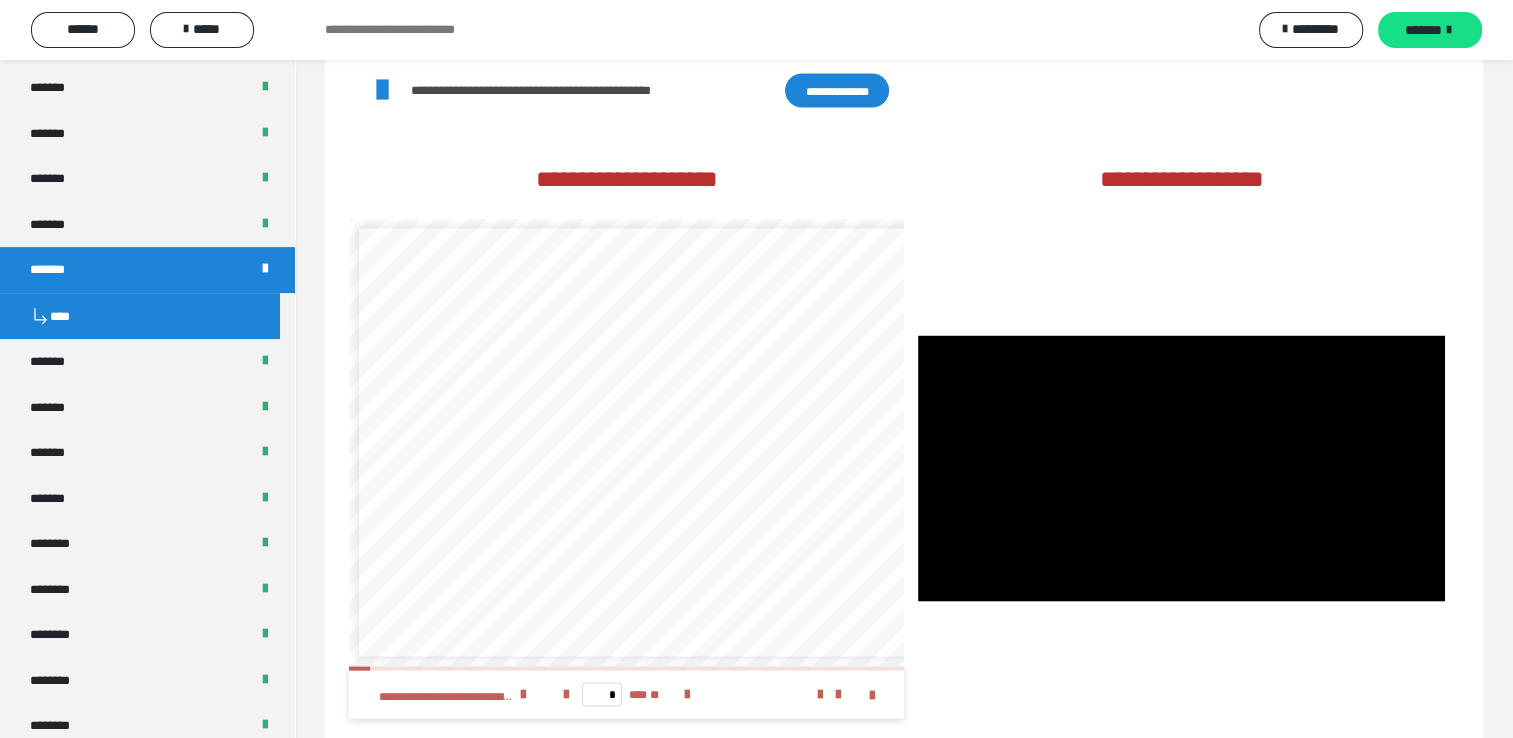 click at bounding box center [1181, 469] 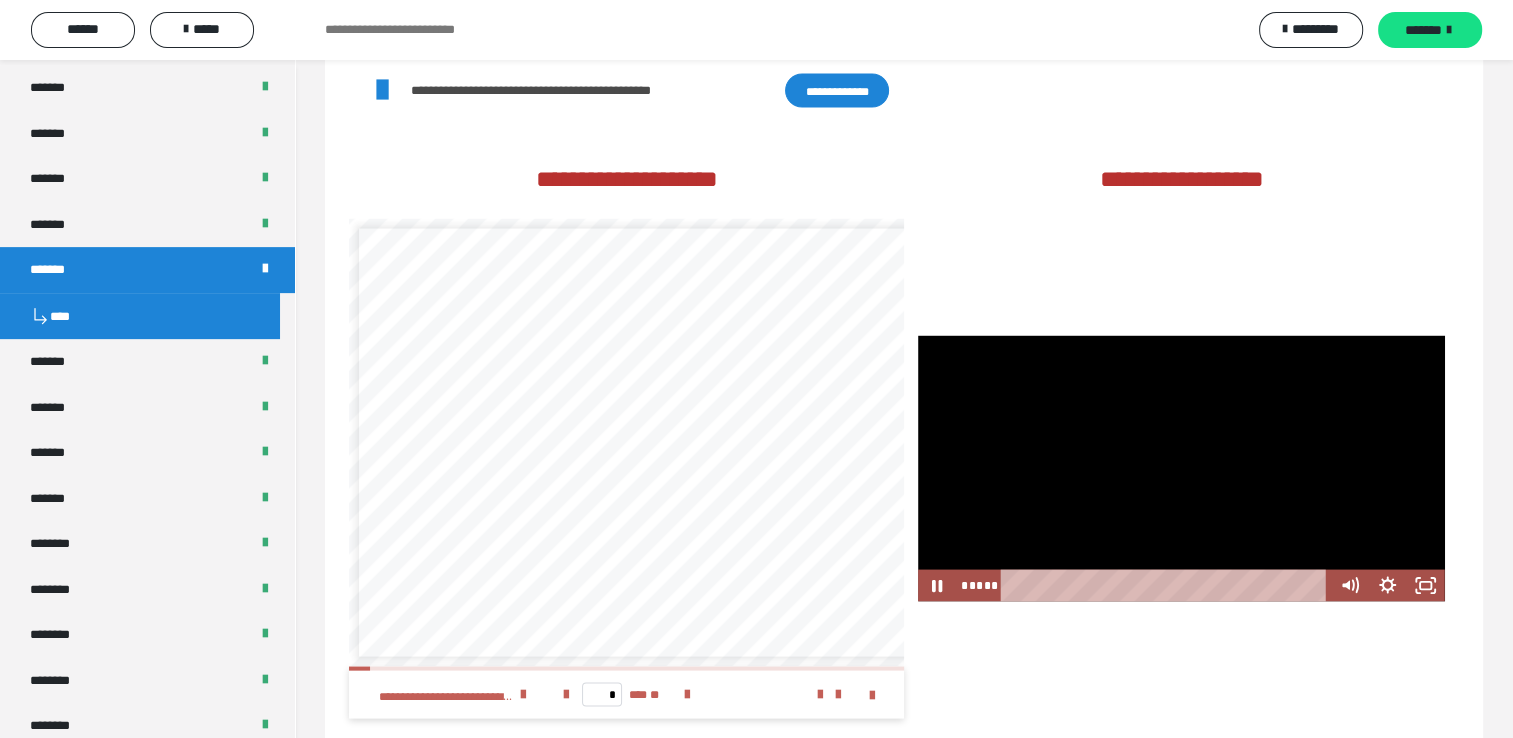click at bounding box center [1181, 468] 